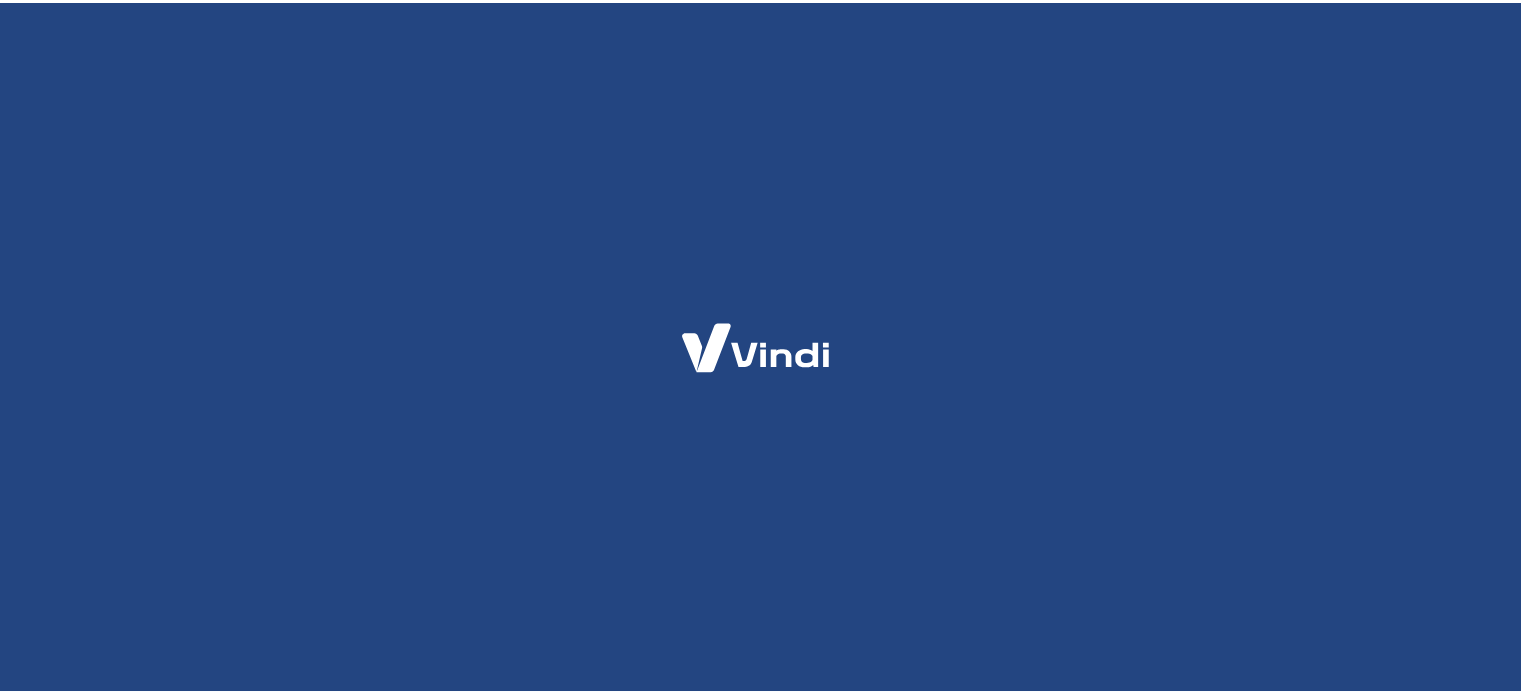 scroll, scrollTop: 0, scrollLeft: 0, axis: both 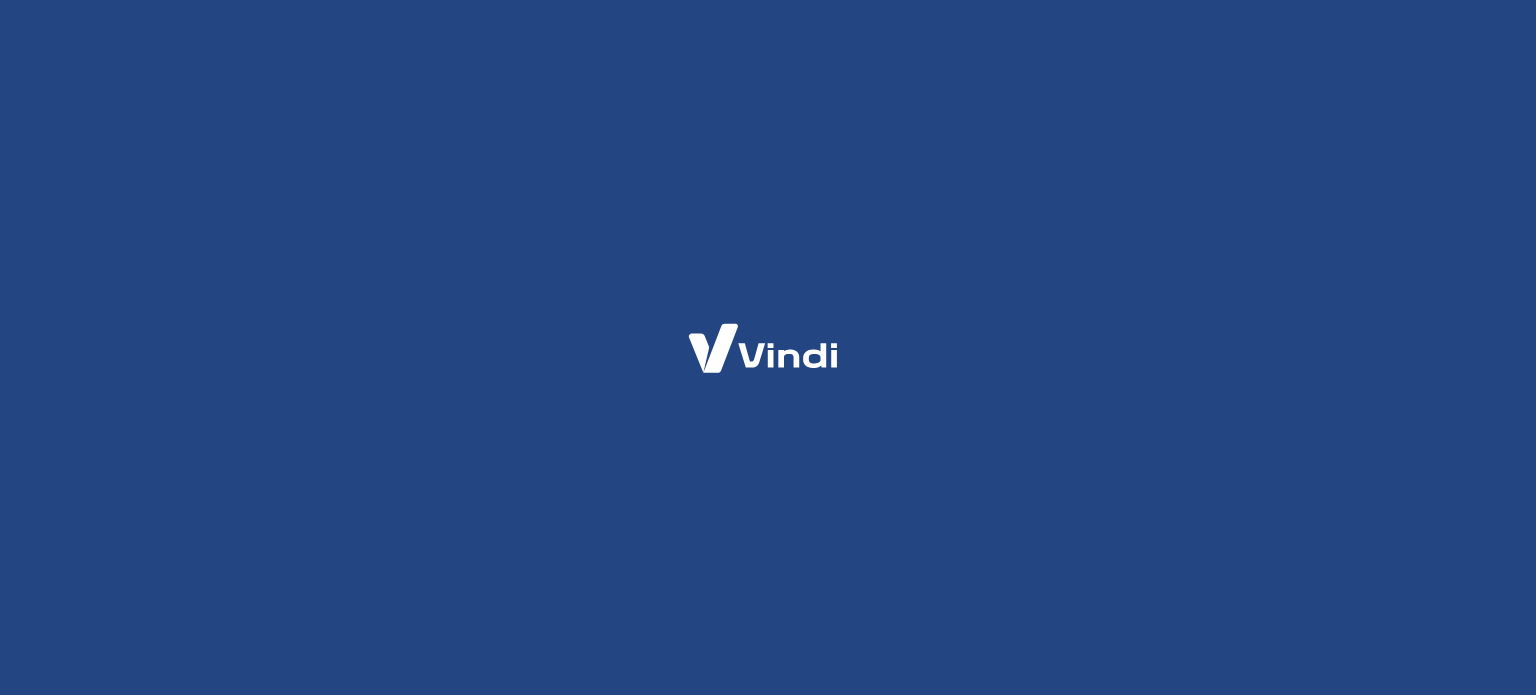 click at bounding box center (768, 347) 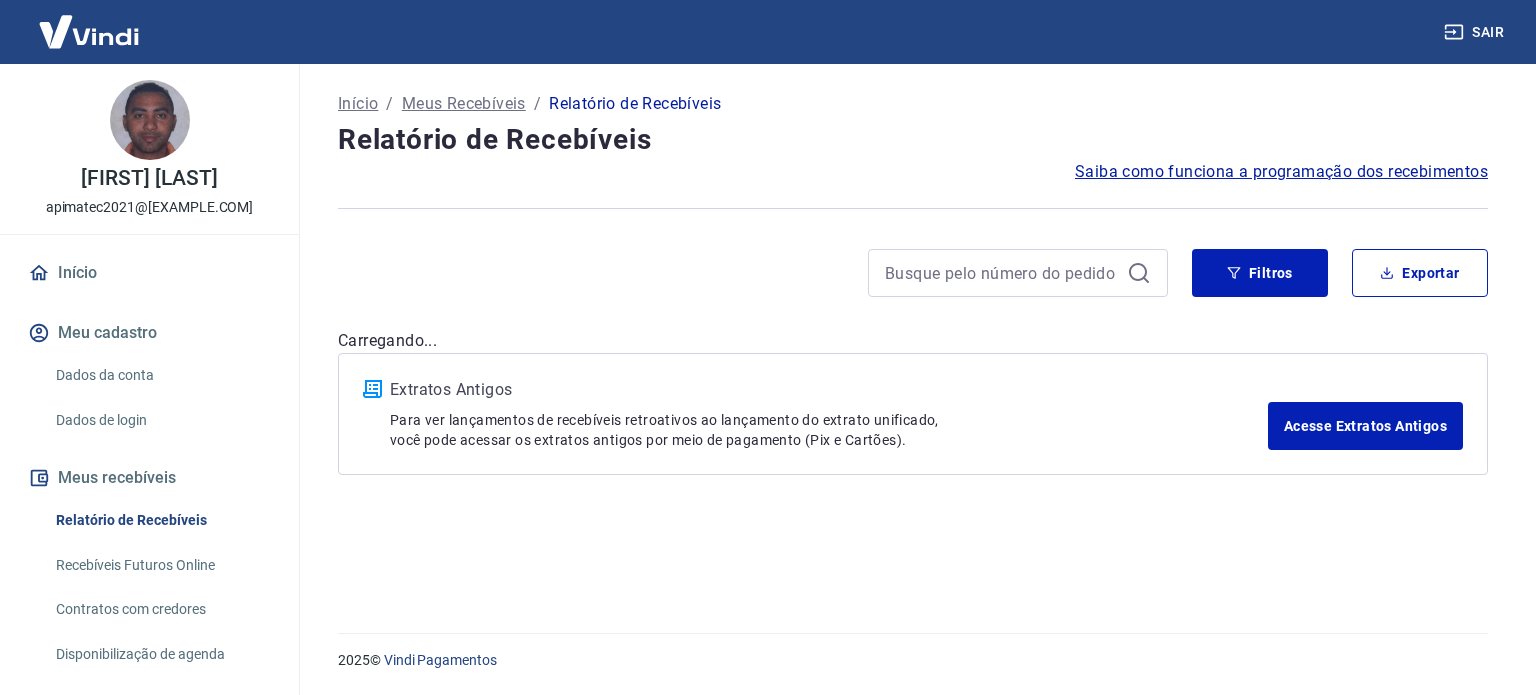 click at bounding box center (768, -284) 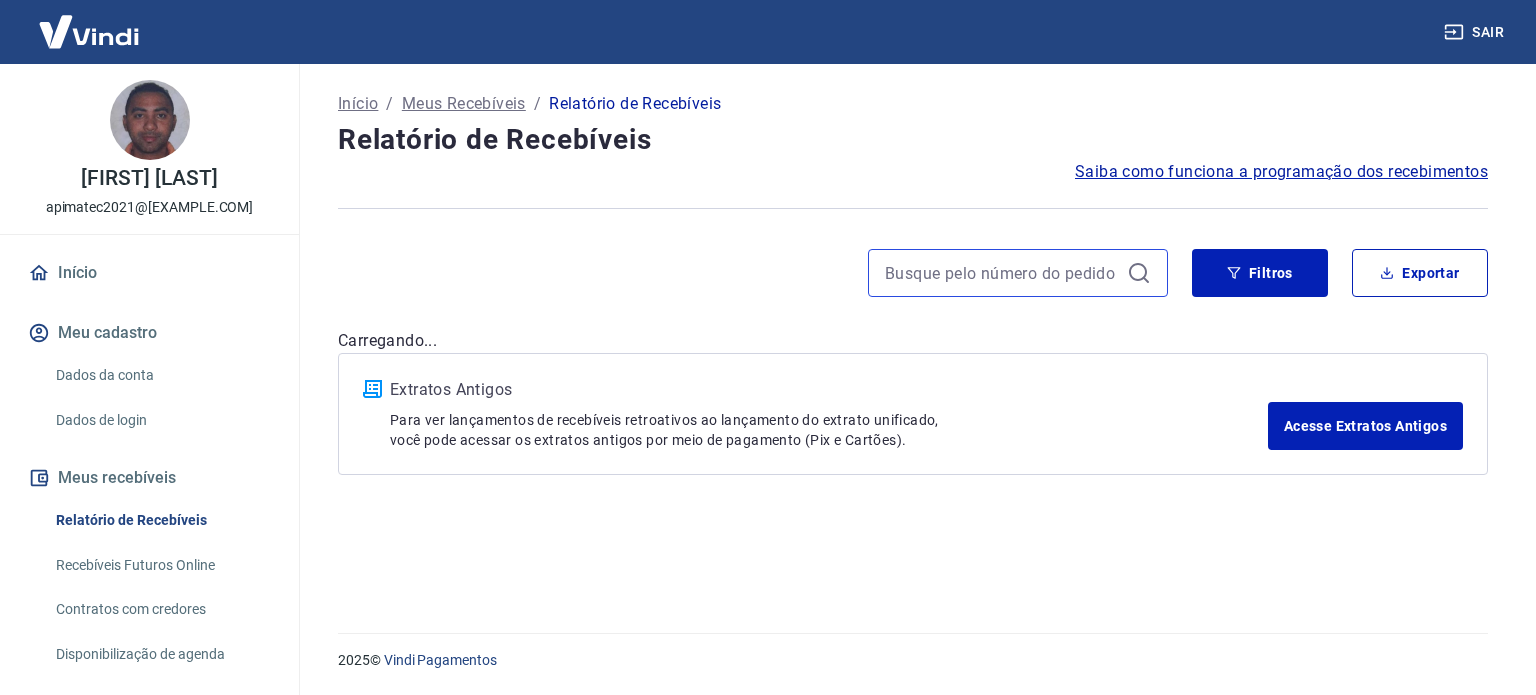 click at bounding box center [1002, 273] 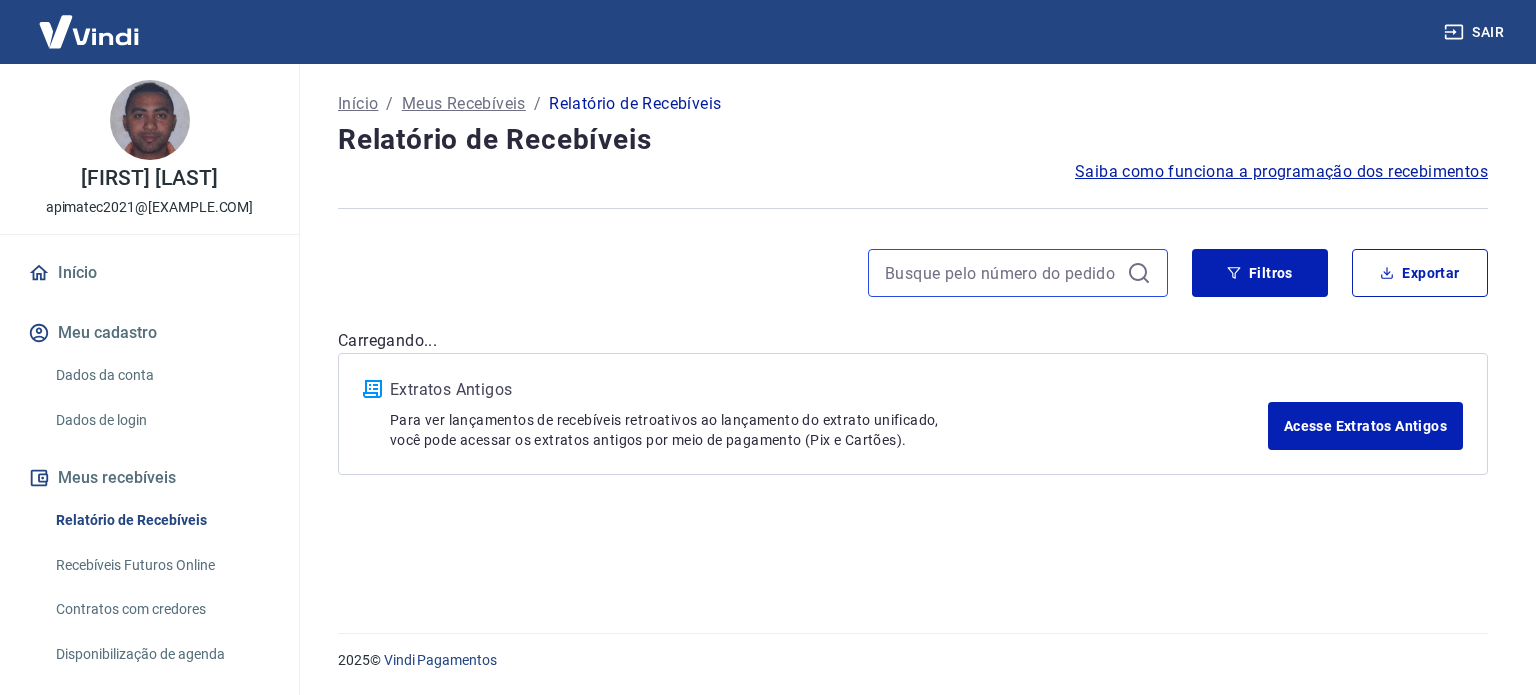 paste on "311" 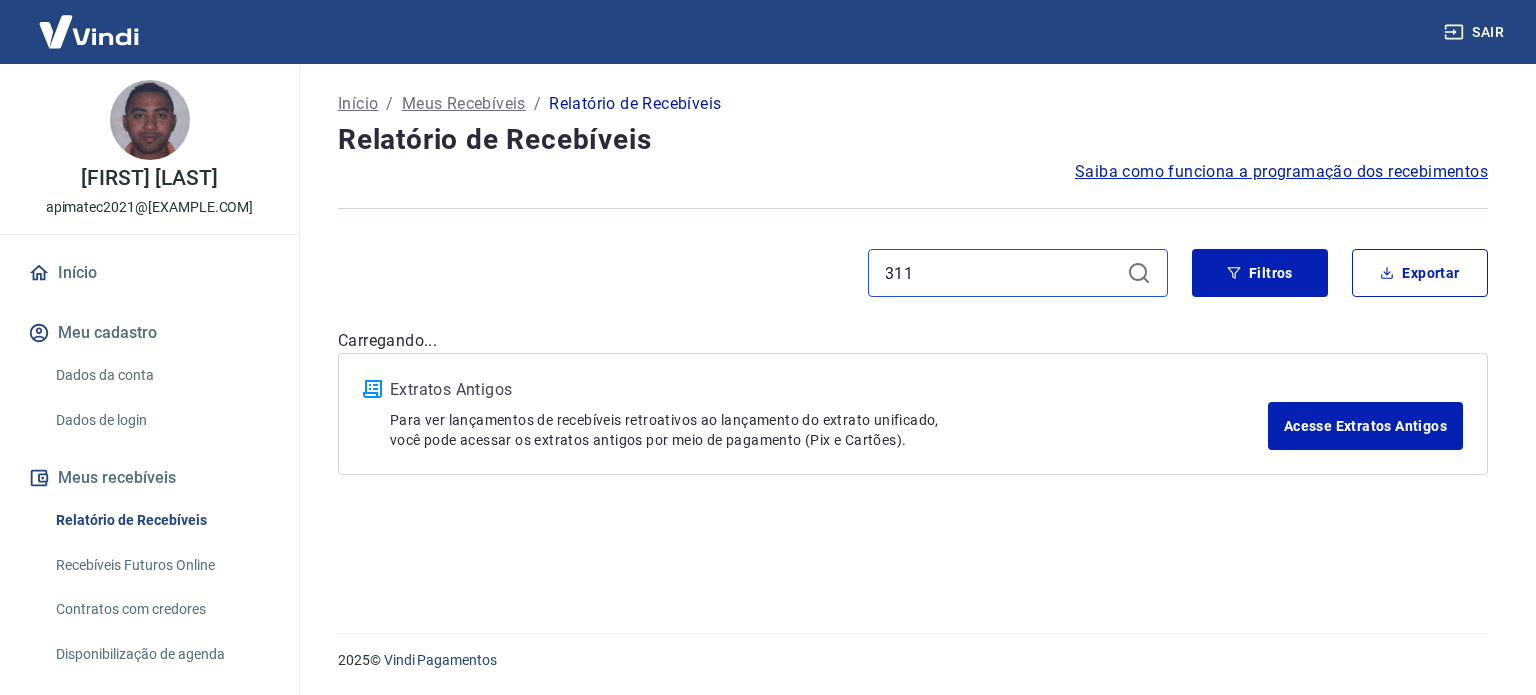 type on "311" 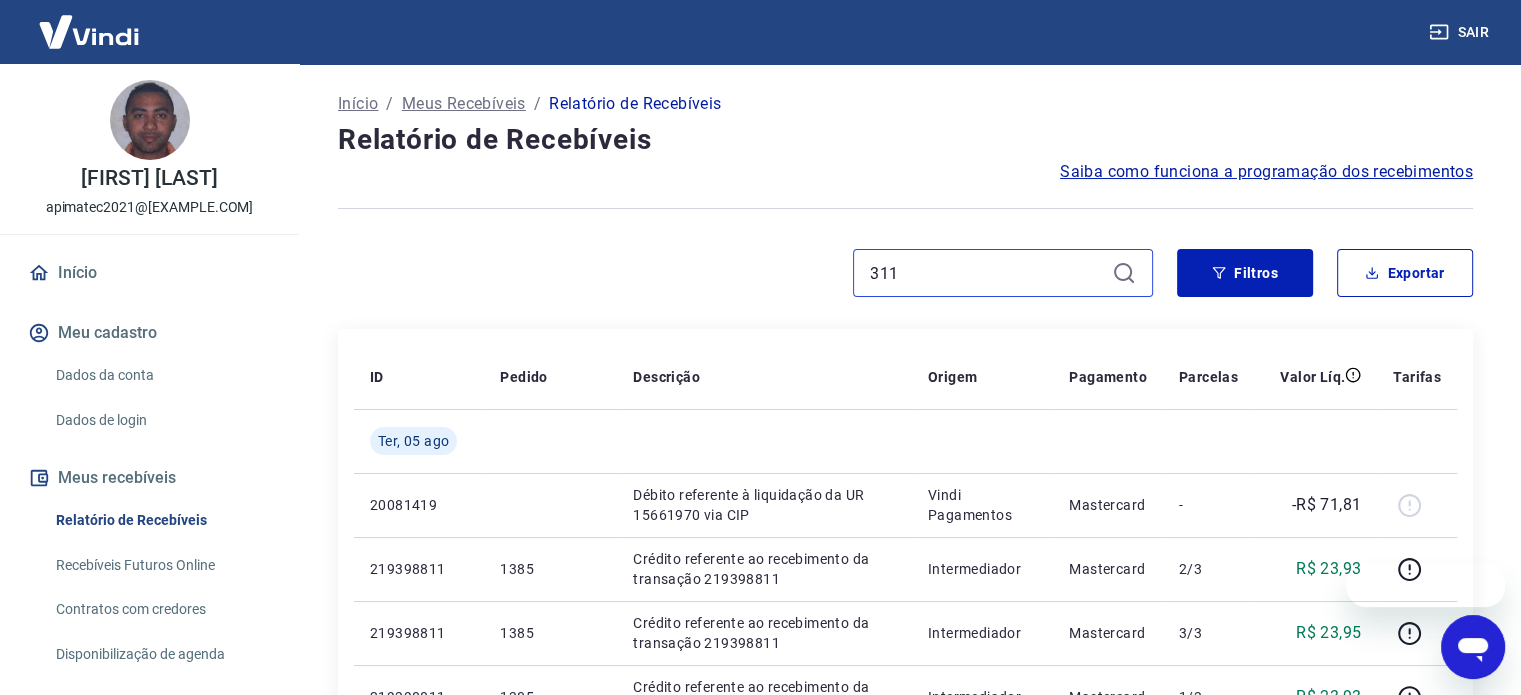 scroll, scrollTop: 0, scrollLeft: 0, axis: both 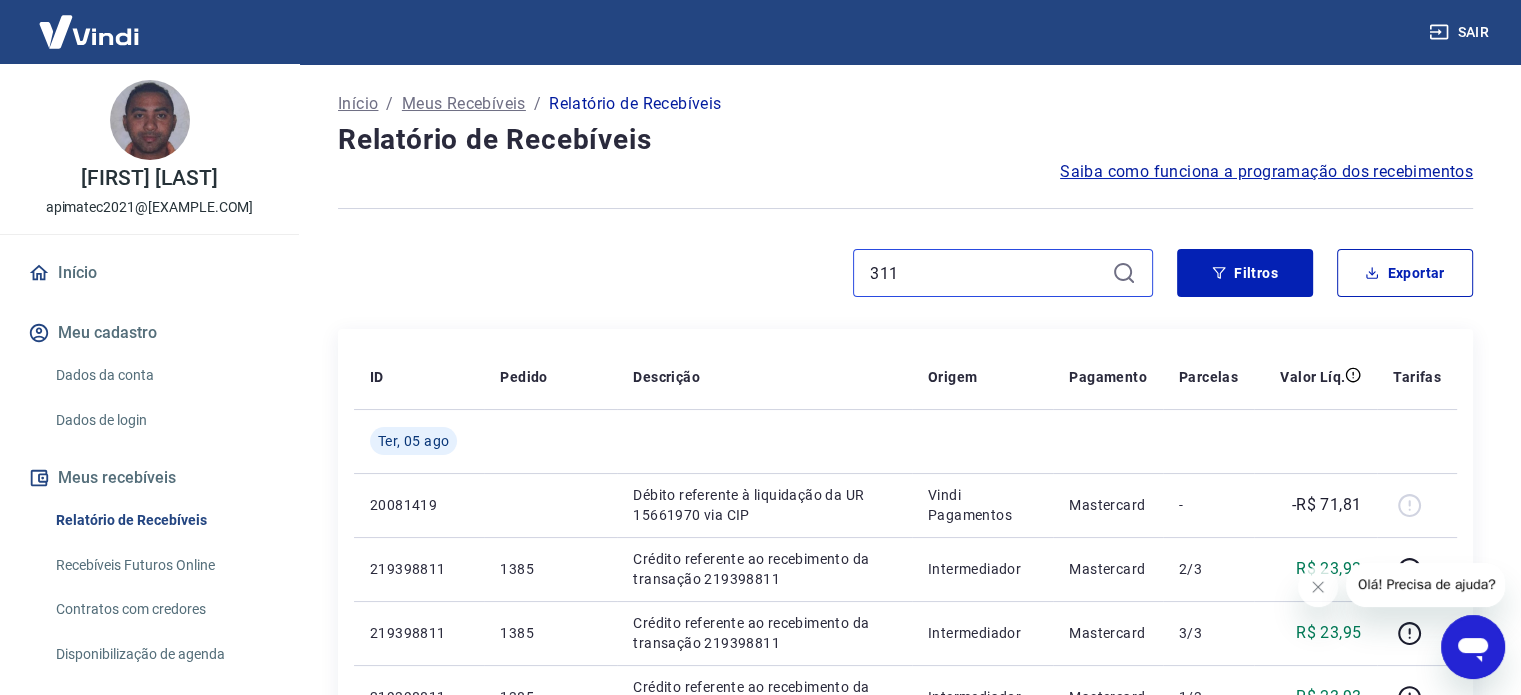 click on "311" at bounding box center [987, 273] 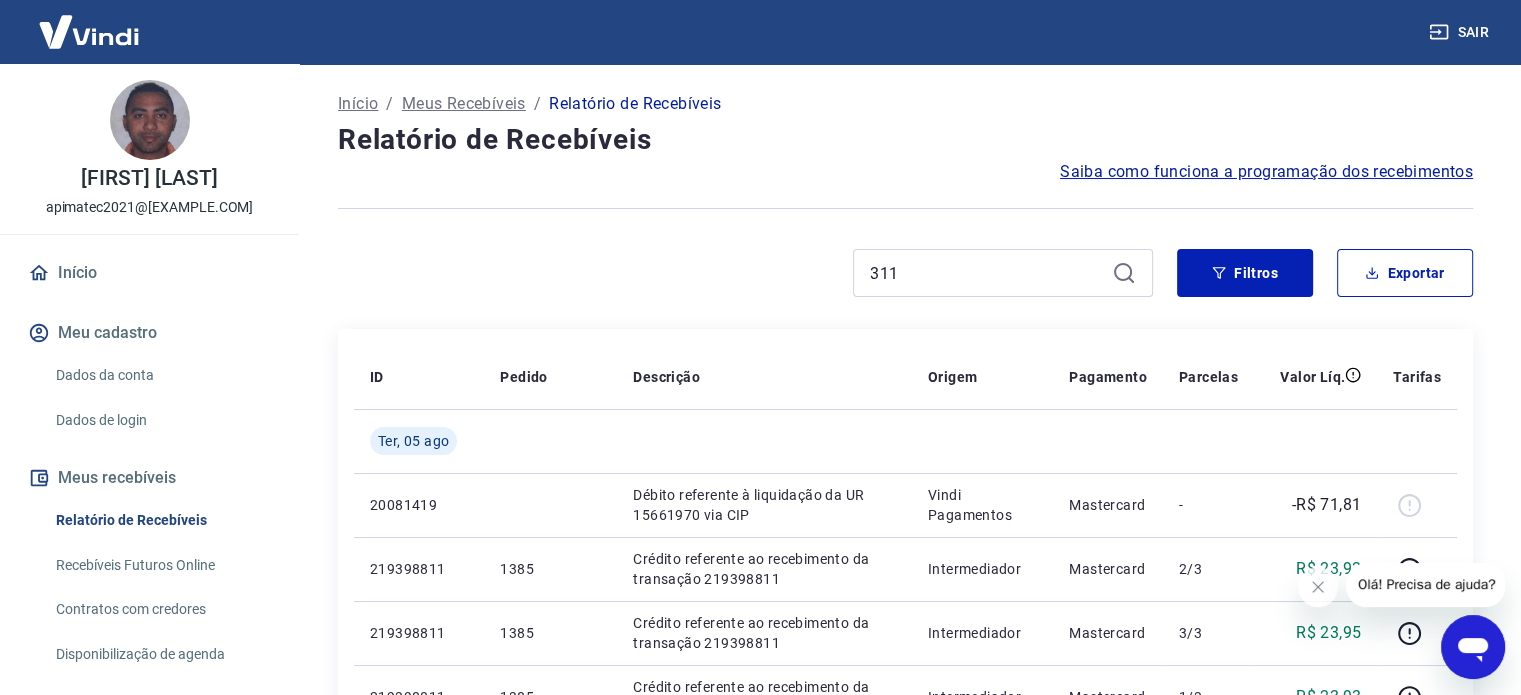click on "311" at bounding box center [1003, 273] 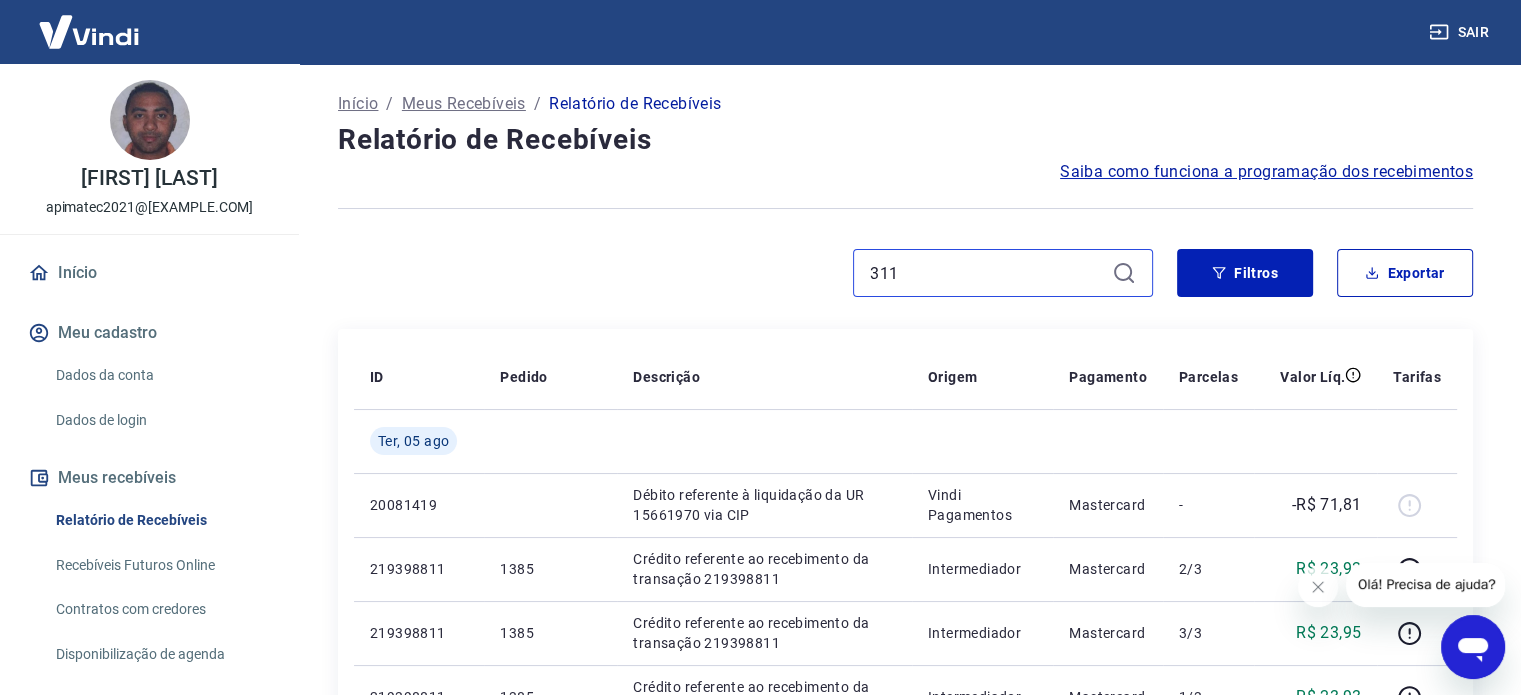 click on "311" at bounding box center (987, 273) 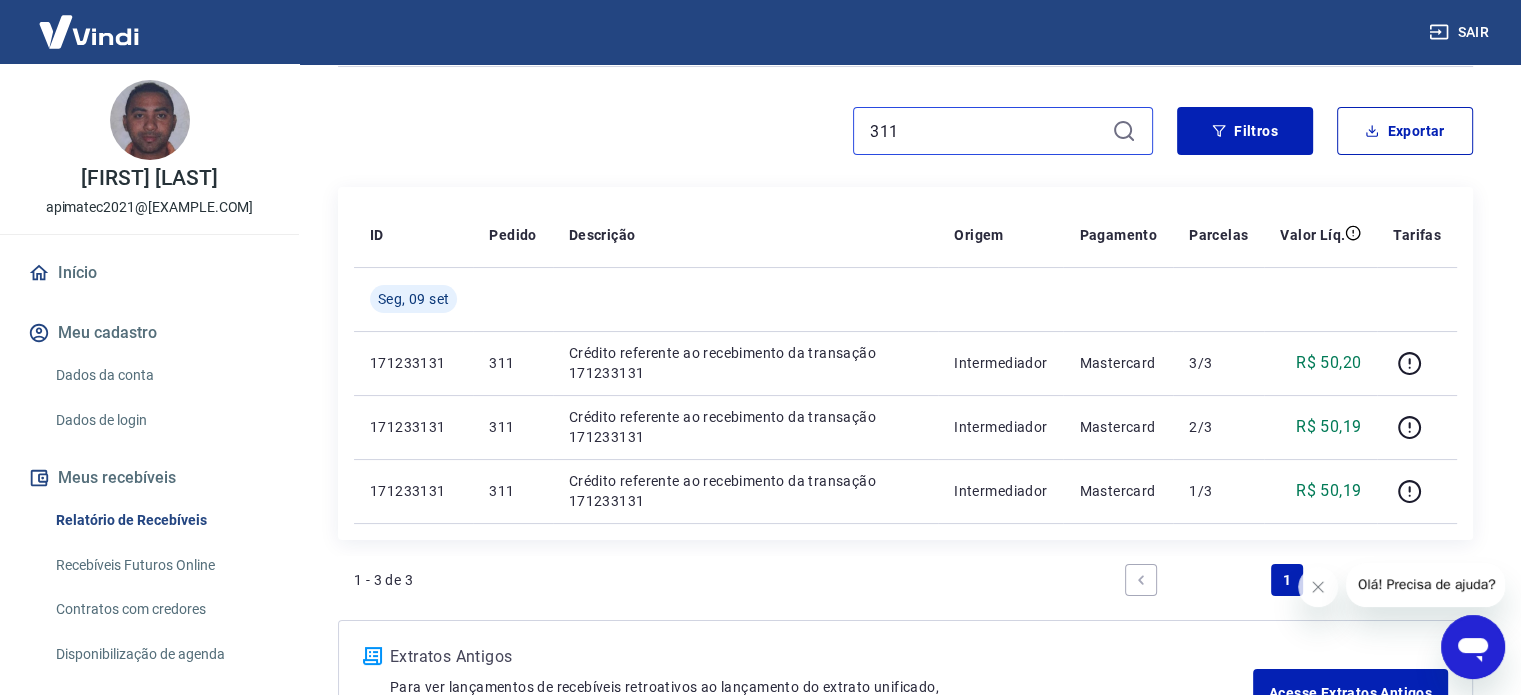 scroll, scrollTop: 144, scrollLeft: 0, axis: vertical 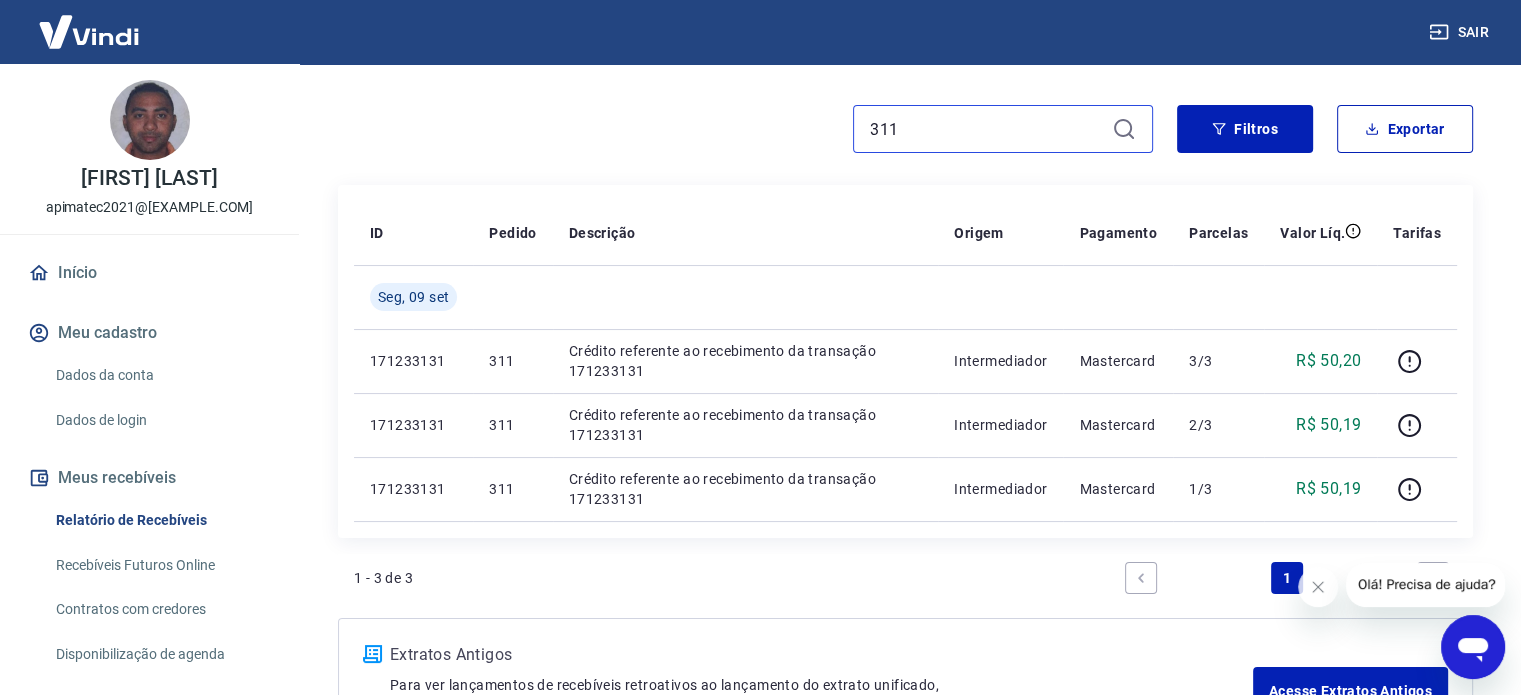 click on "311" at bounding box center [987, 129] 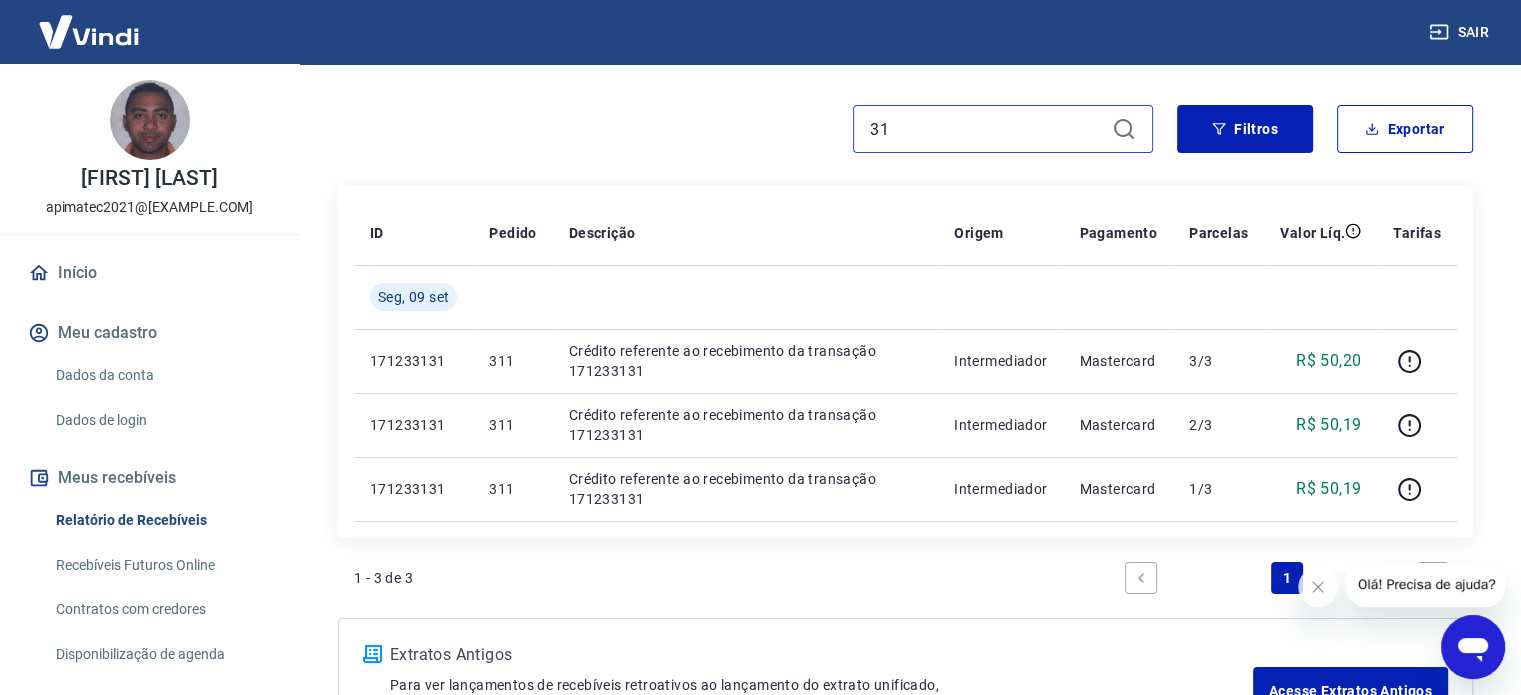 type on "3" 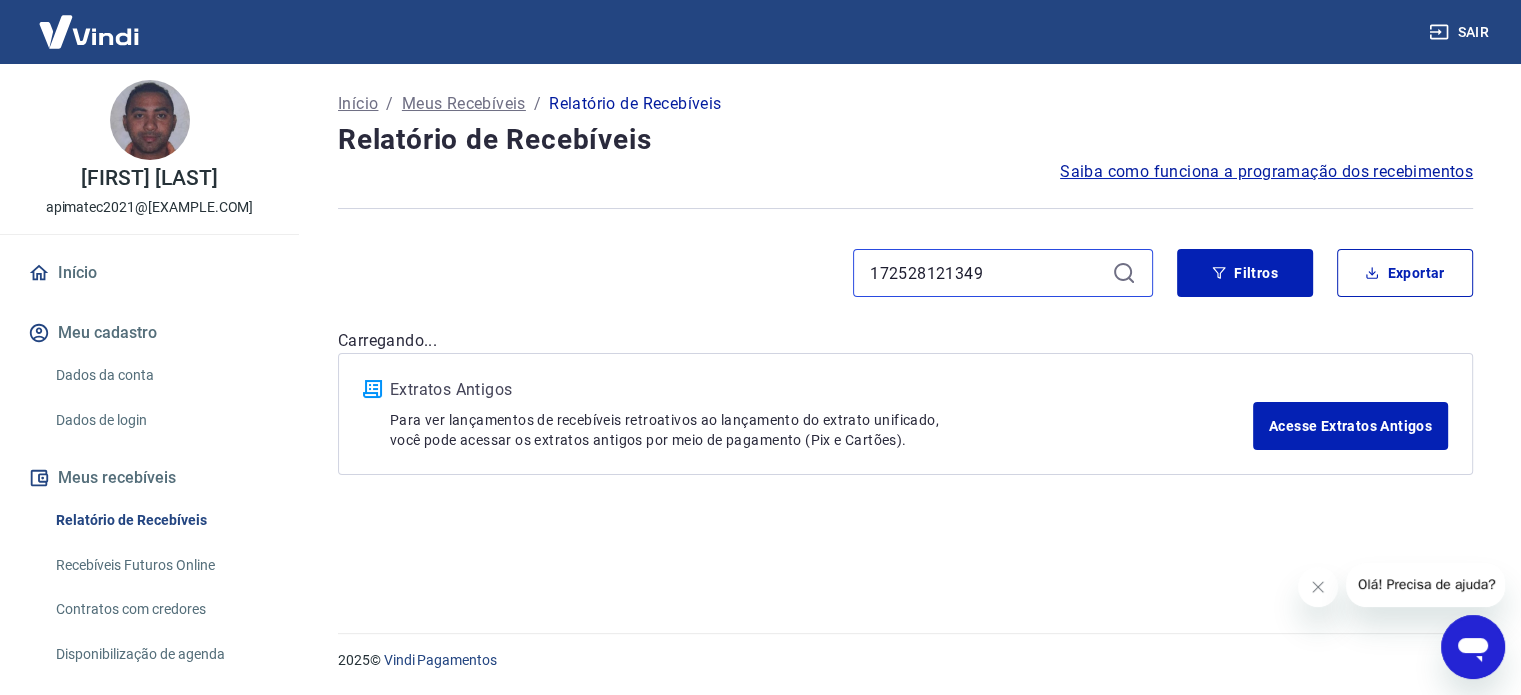 scroll, scrollTop: 0, scrollLeft: 0, axis: both 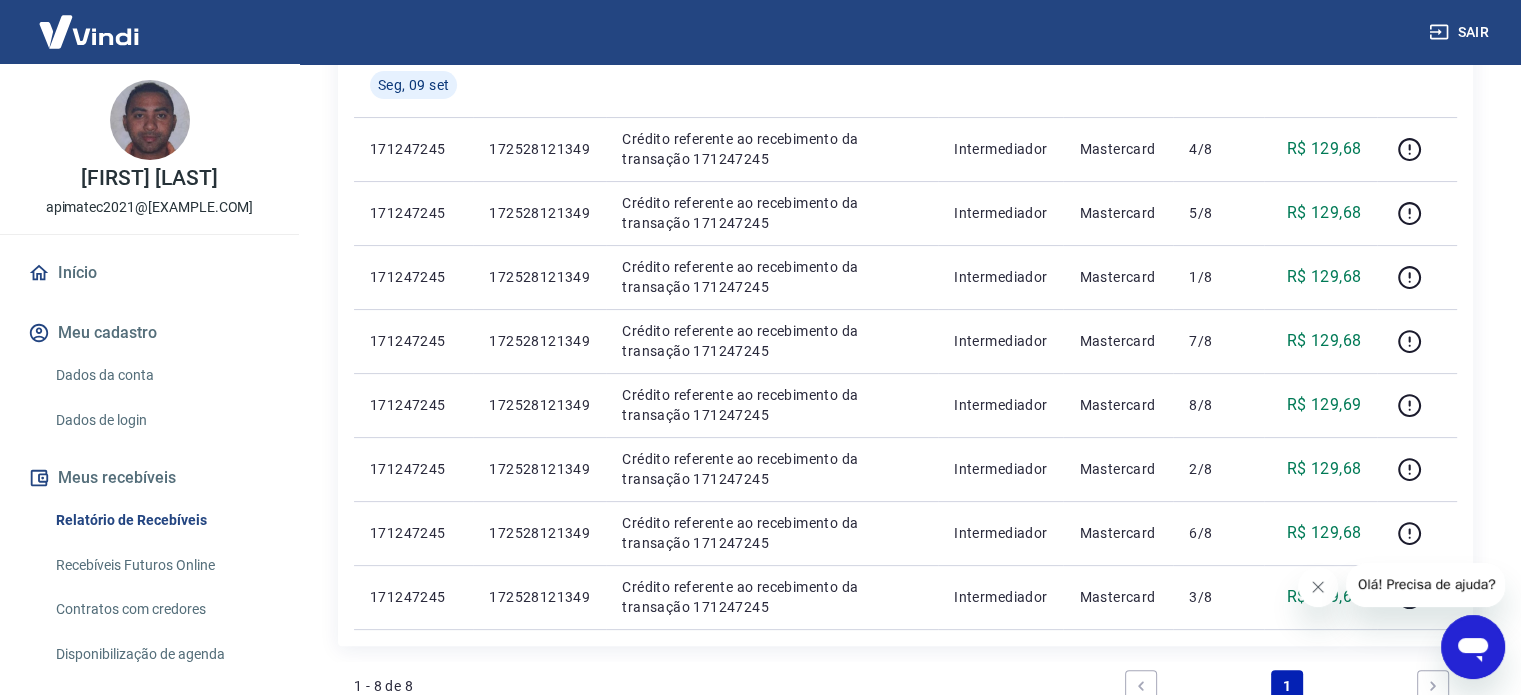 click 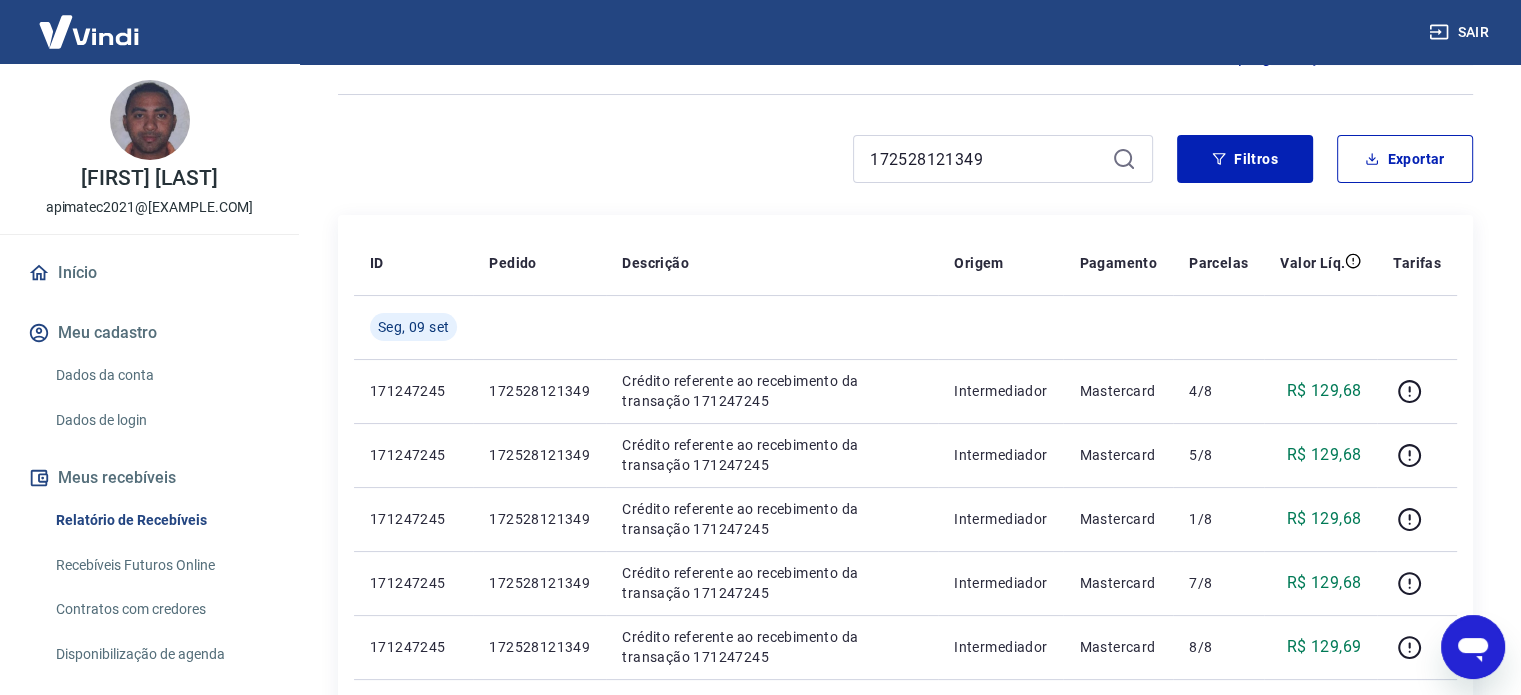 scroll, scrollTop: 106, scrollLeft: 0, axis: vertical 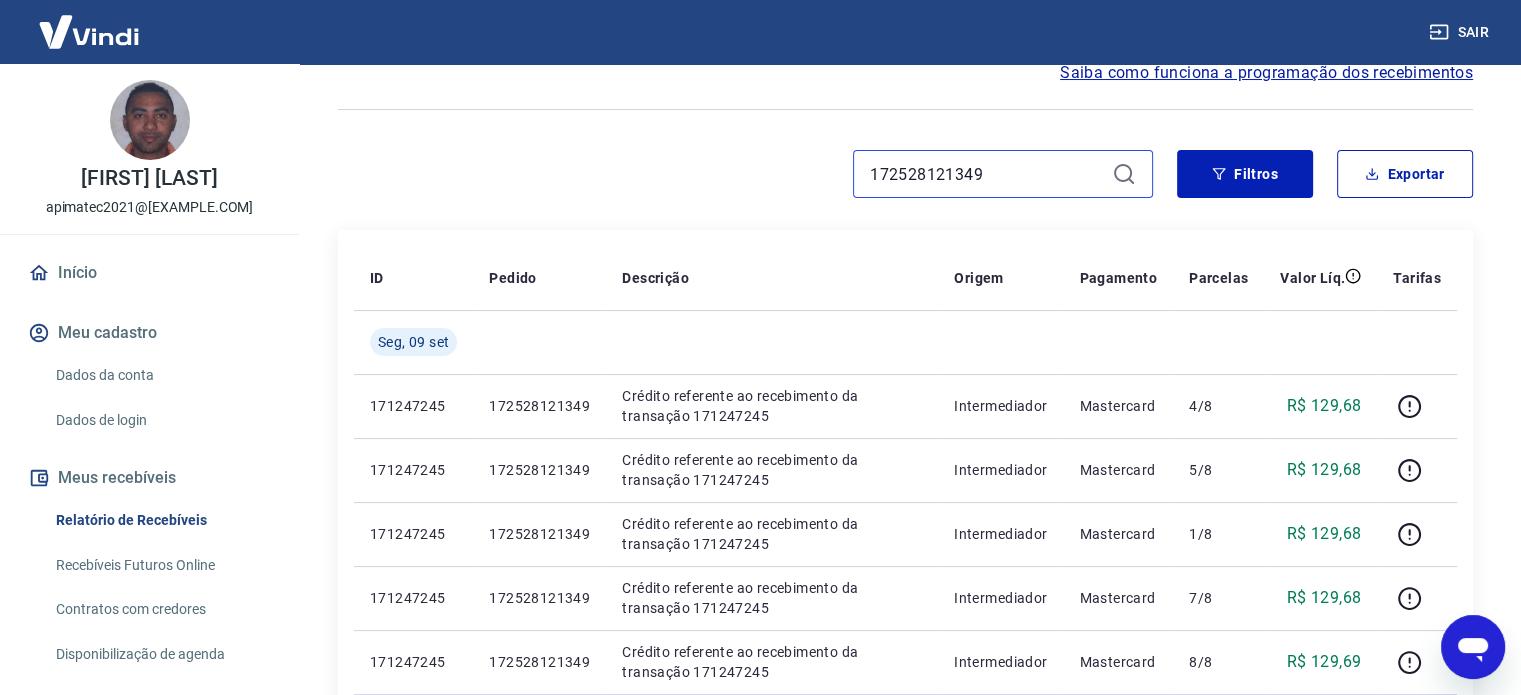 click on "172528121349" at bounding box center [987, 174] 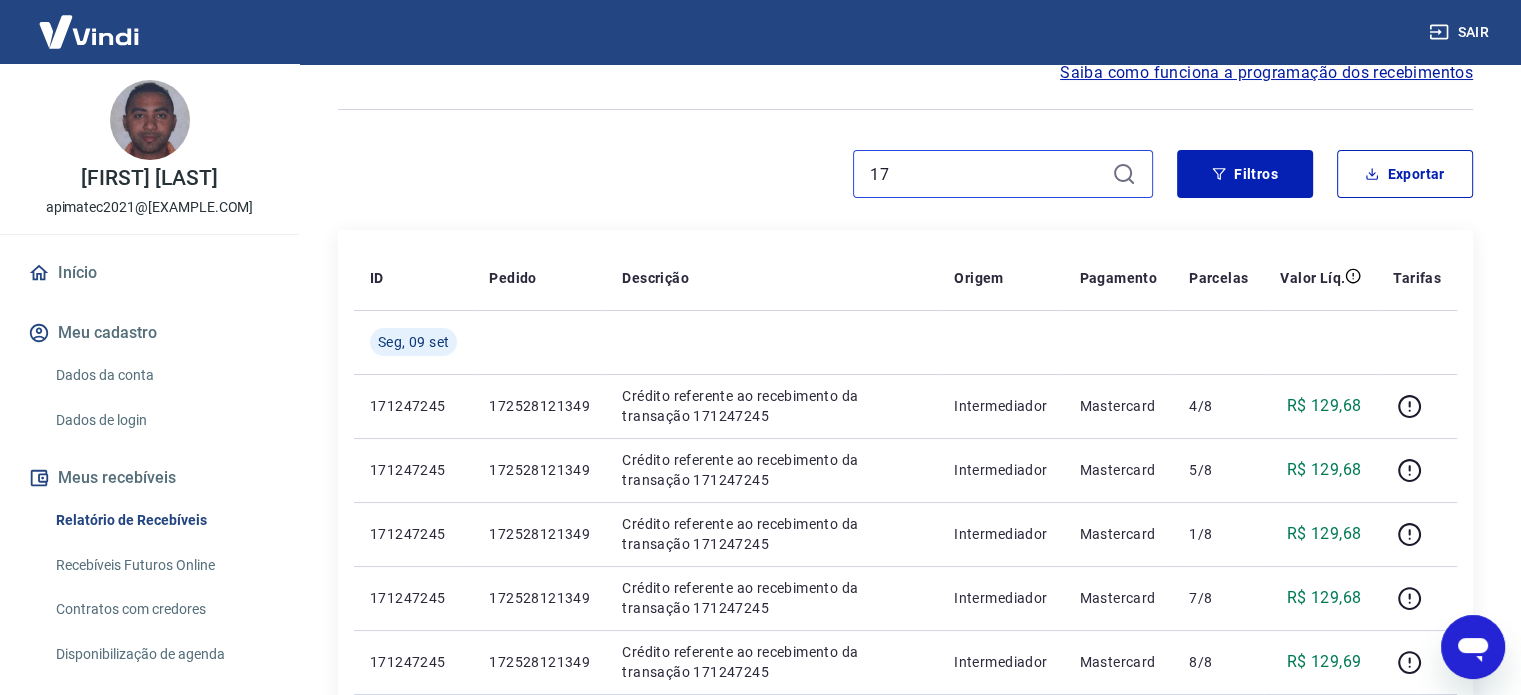 type on "1" 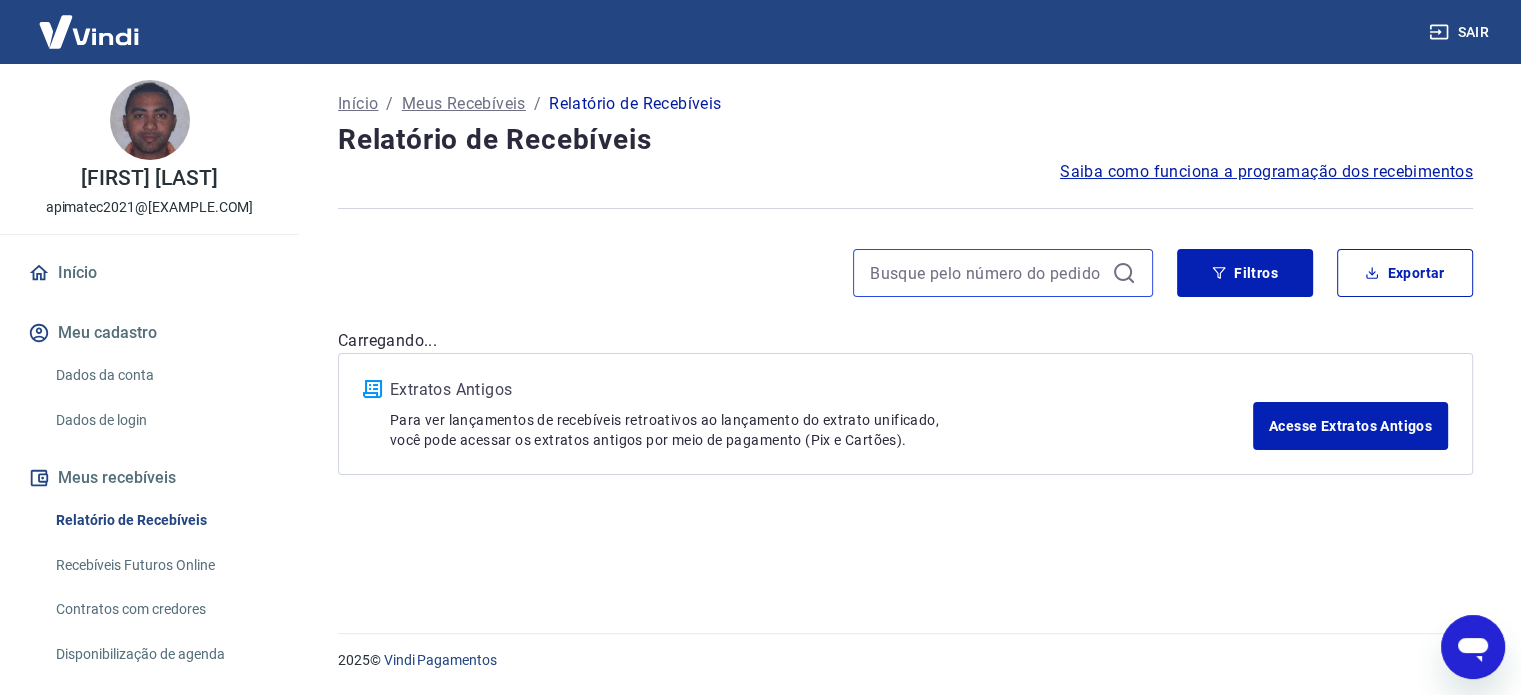 scroll, scrollTop: 0, scrollLeft: 0, axis: both 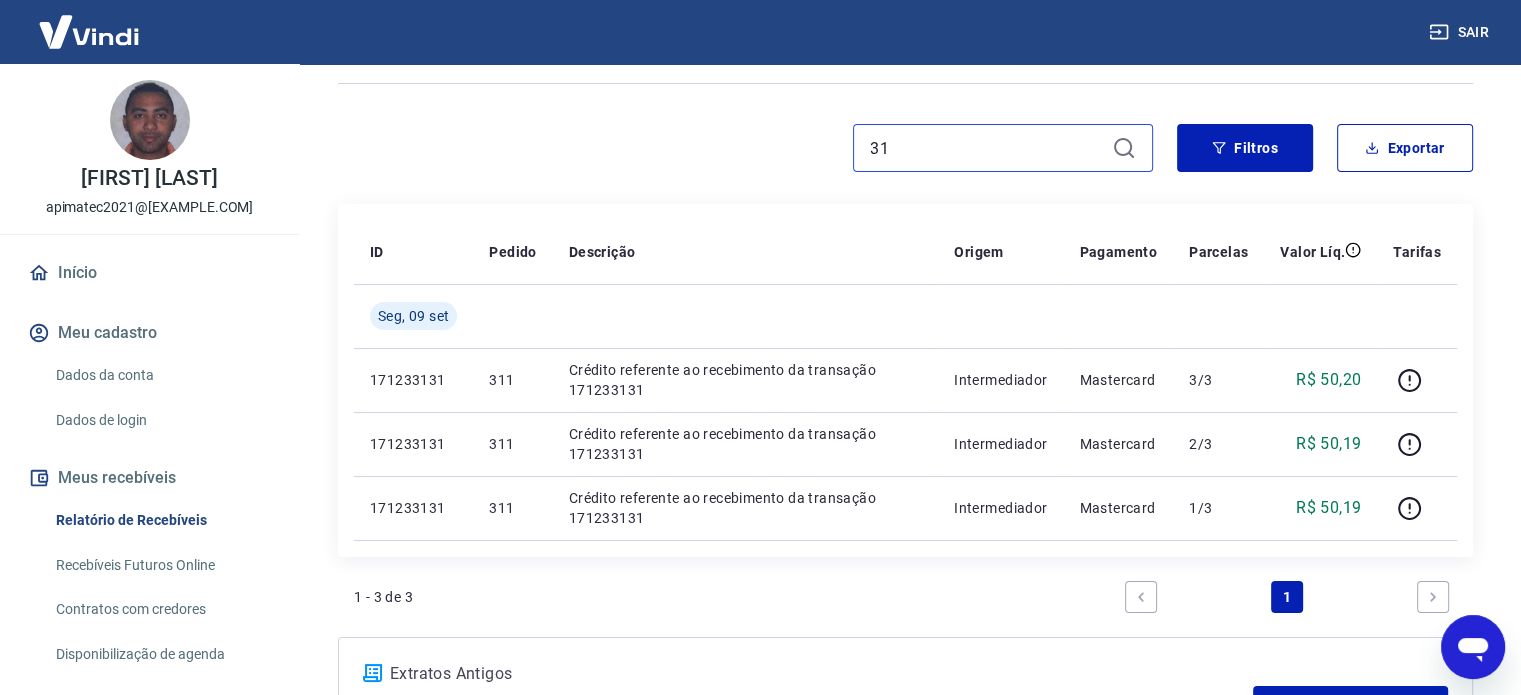 type on "3" 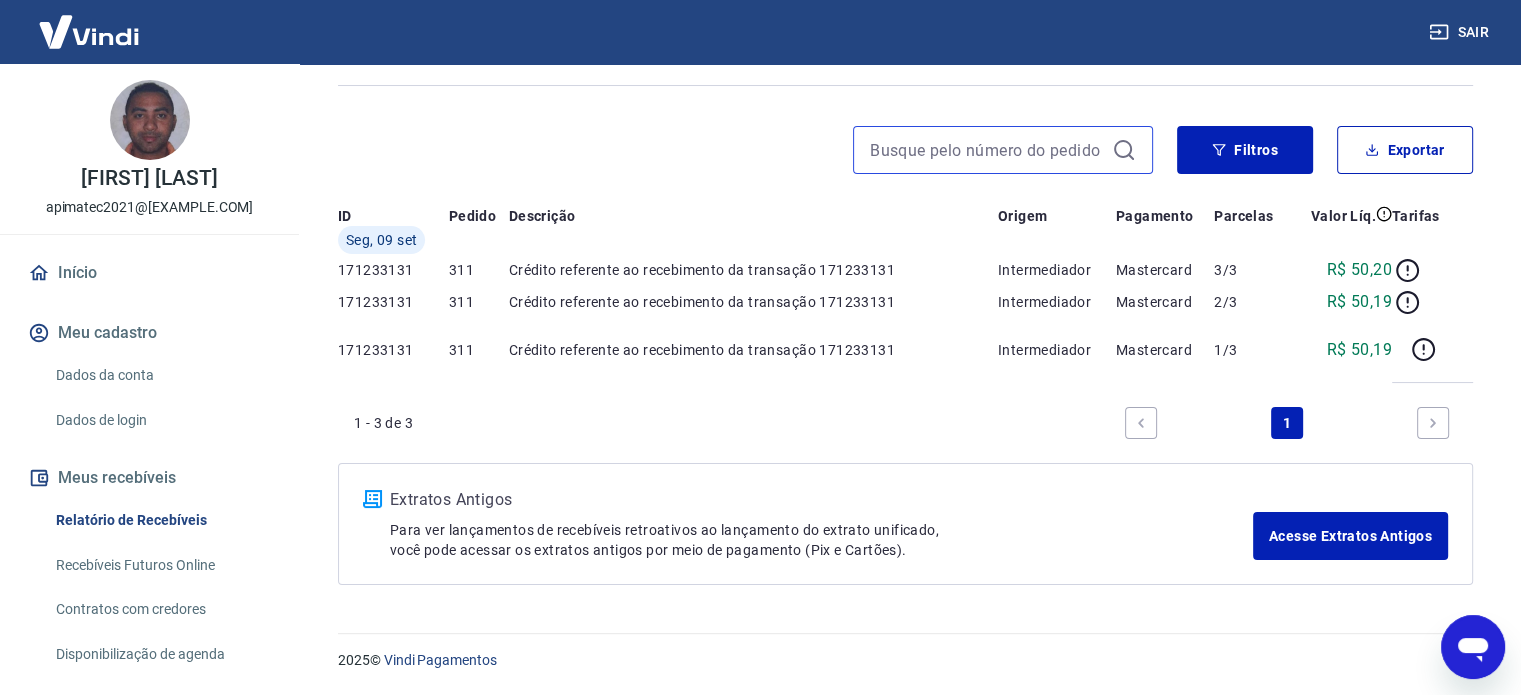 scroll, scrollTop: 0, scrollLeft: 0, axis: both 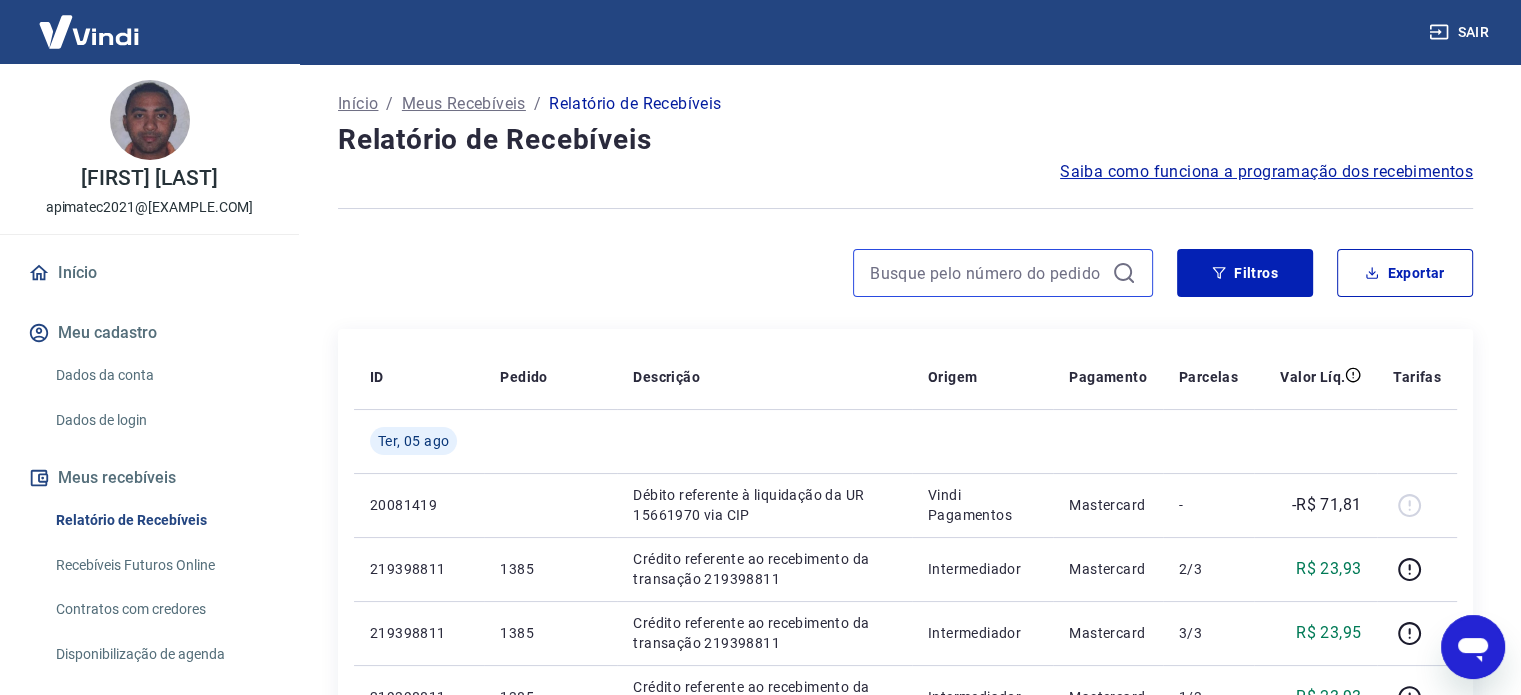 click at bounding box center [987, 273] 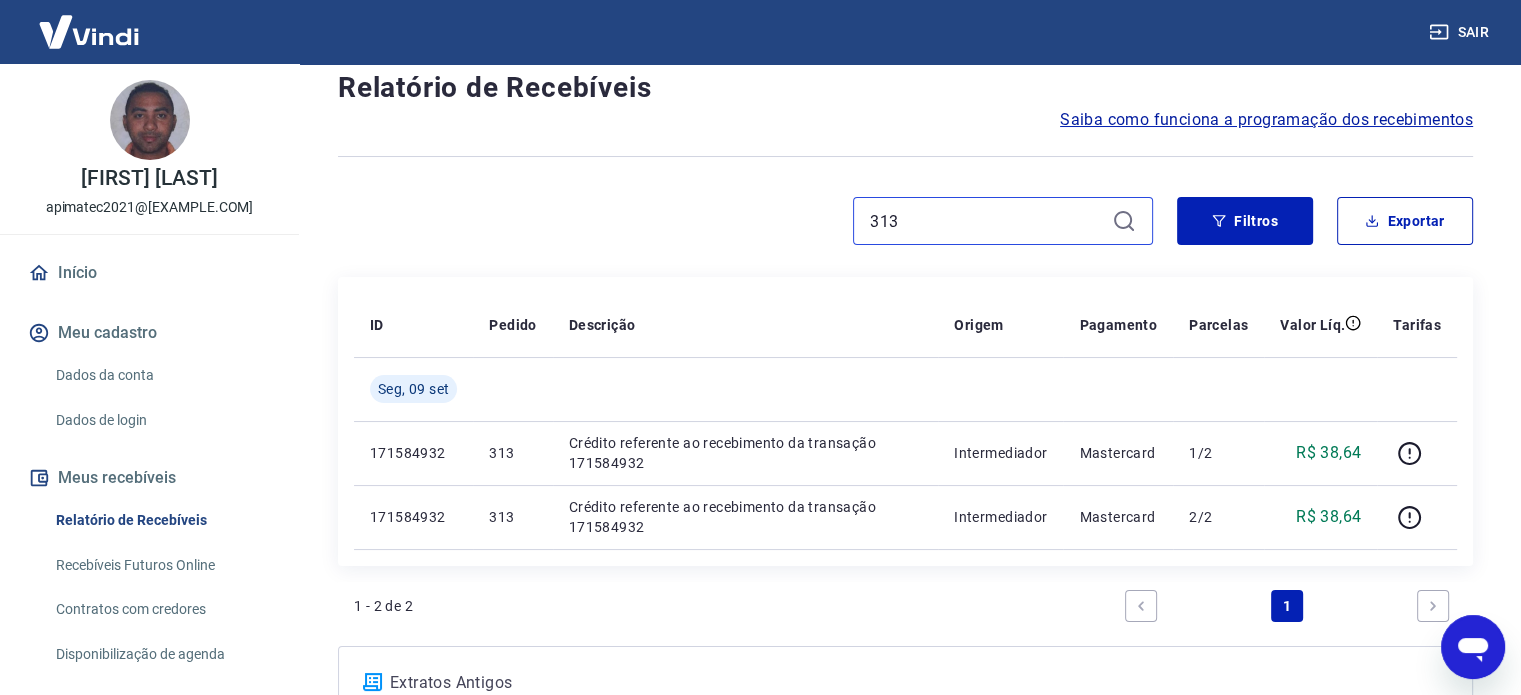 scroll, scrollTop: 49, scrollLeft: 0, axis: vertical 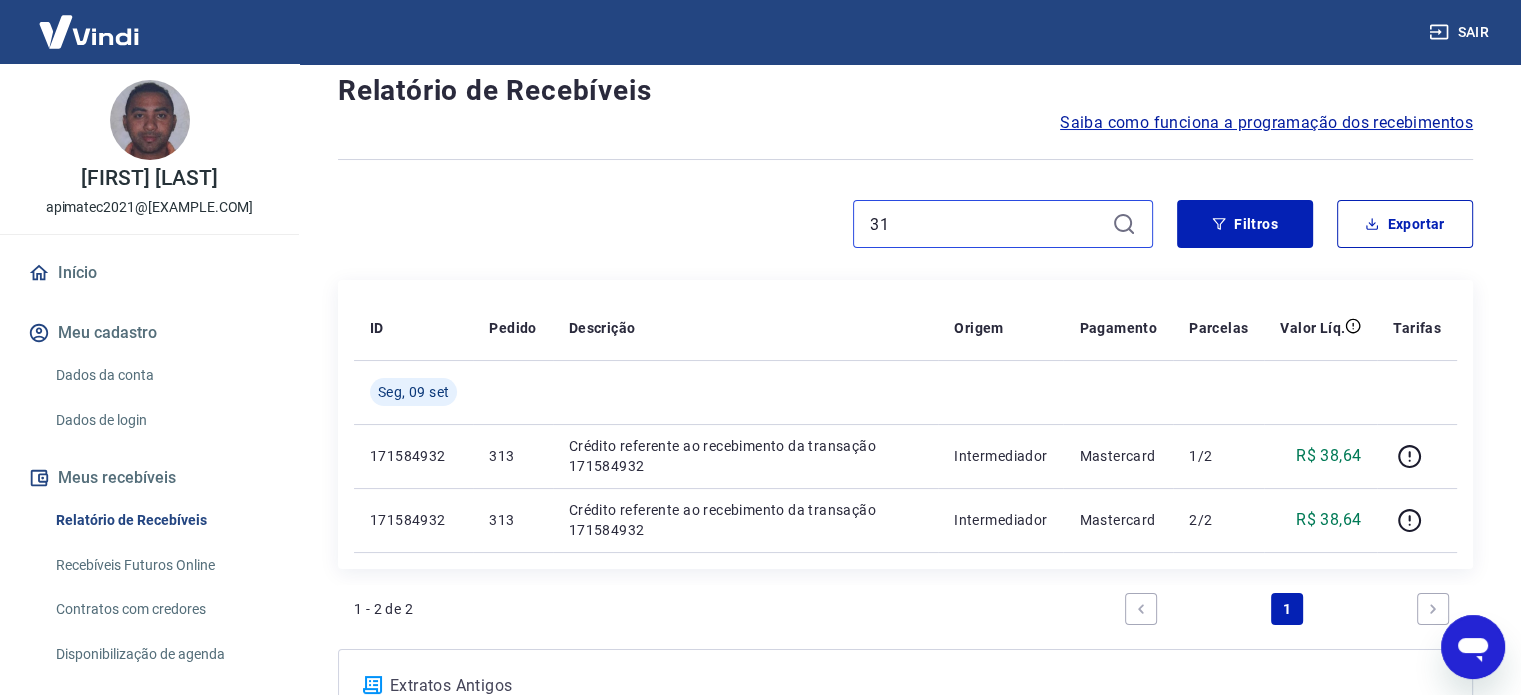 type on "3" 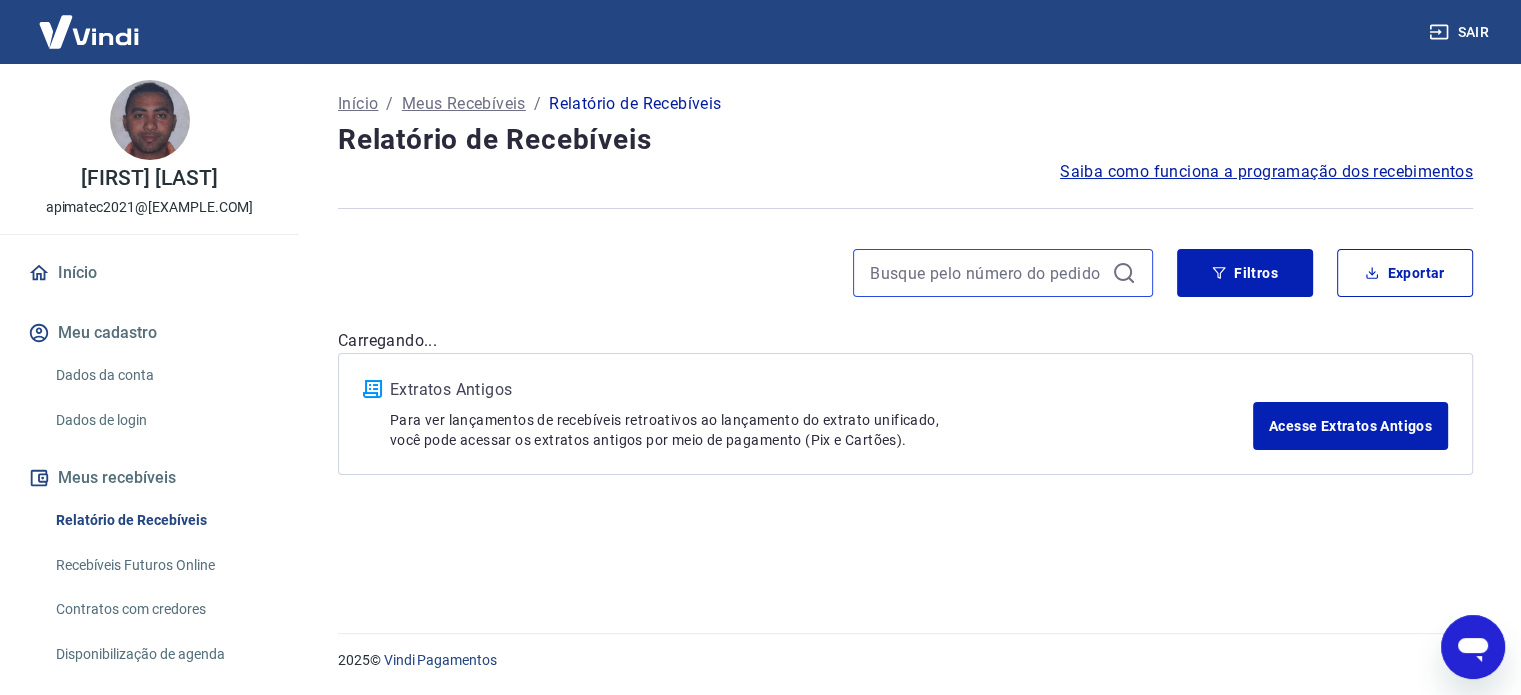 scroll, scrollTop: 0, scrollLeft: 0, axis: both 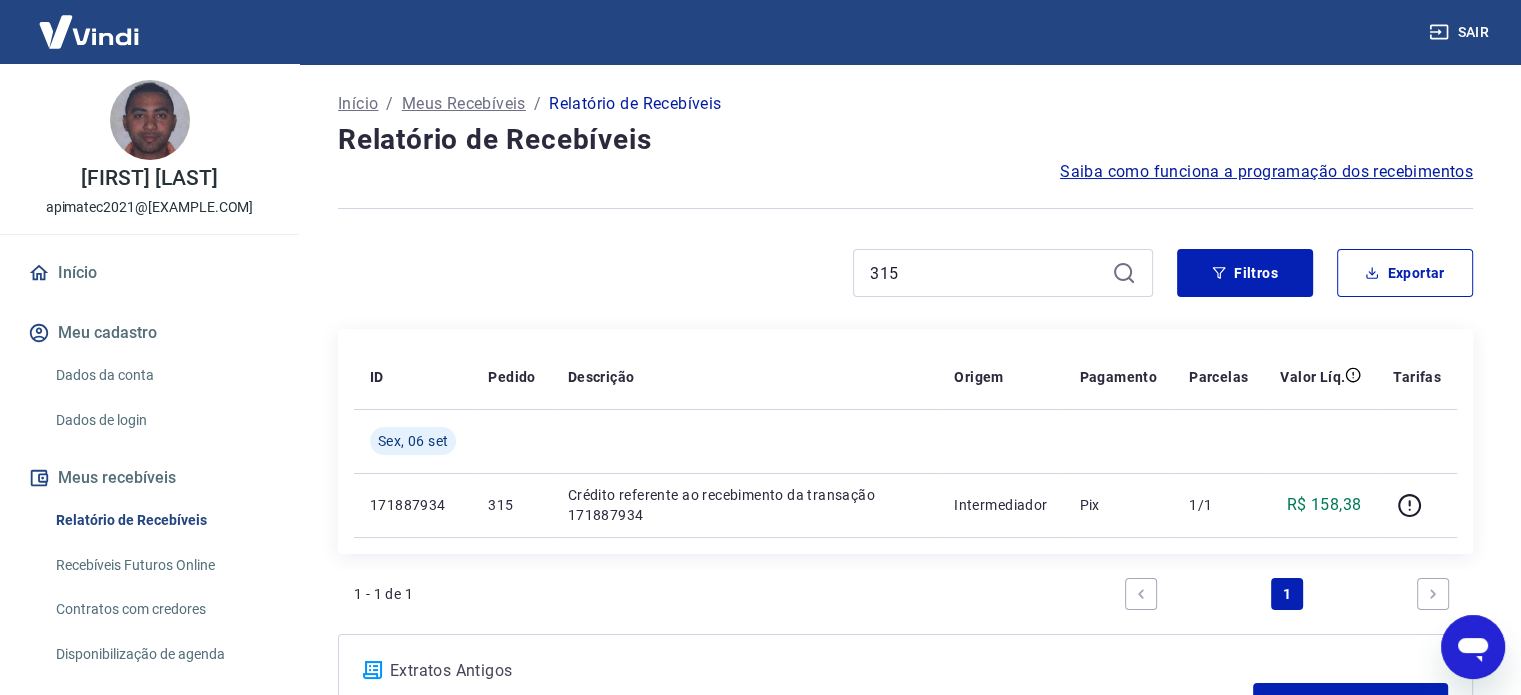 click on "315" at bounding box center (1003, 273) 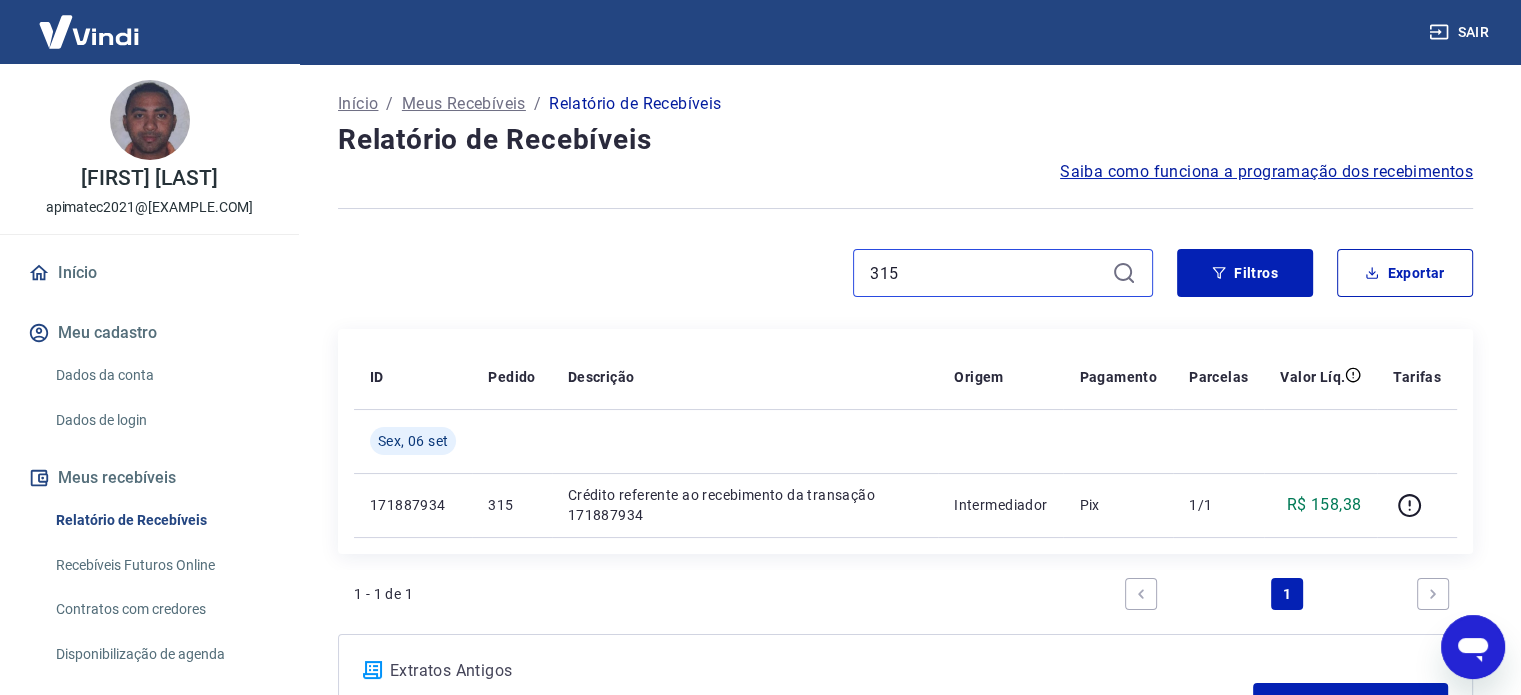 click on "315" at bounding box center (987, 273) 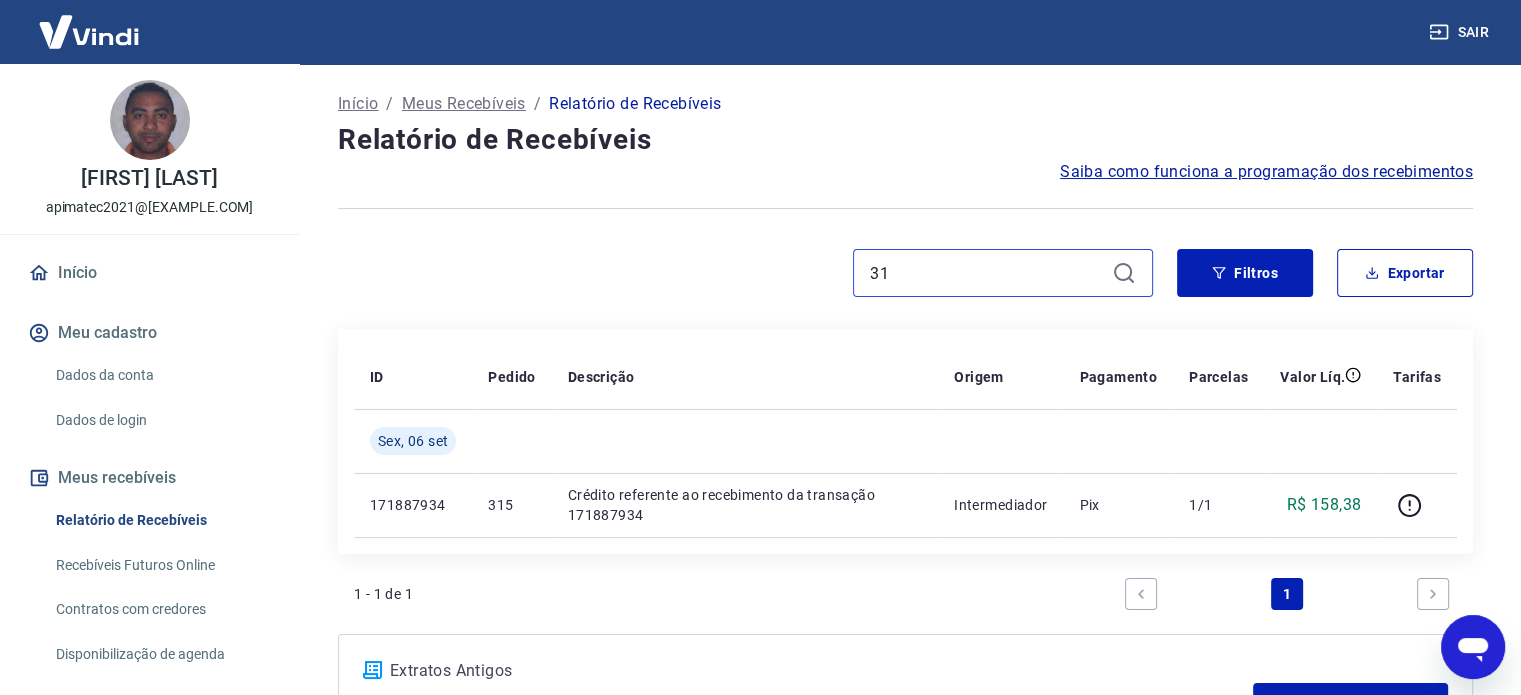 type on "3" 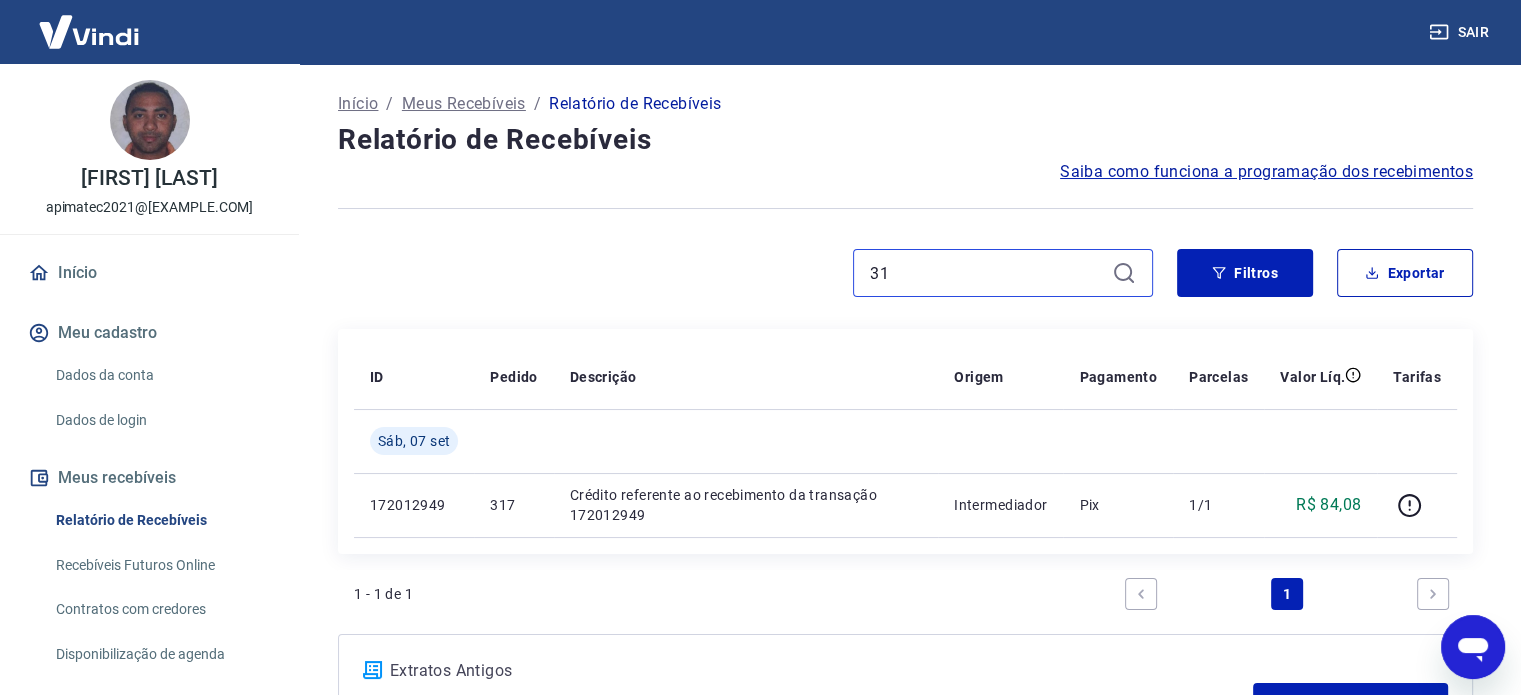 type on "3" 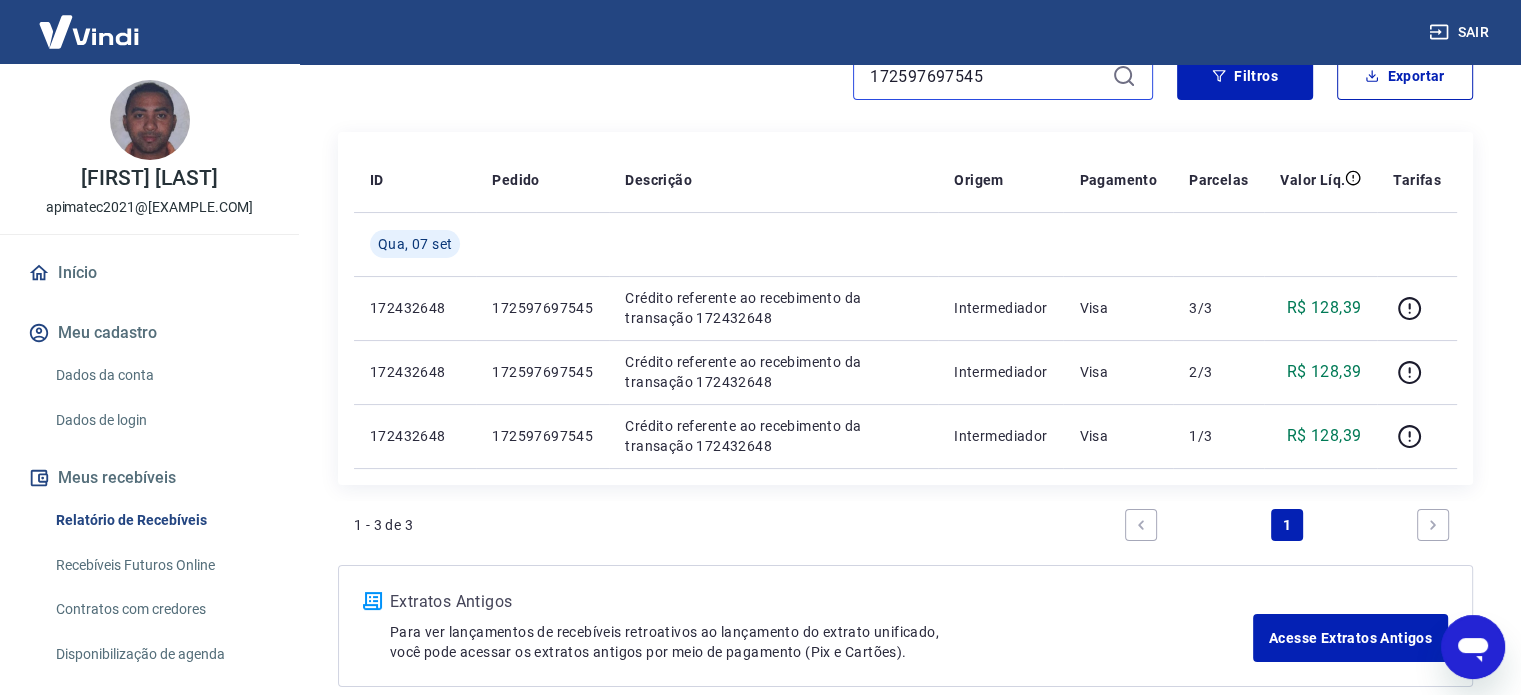 scroll, scrollTop: 195, scrollLeft: 0, axis: vertical 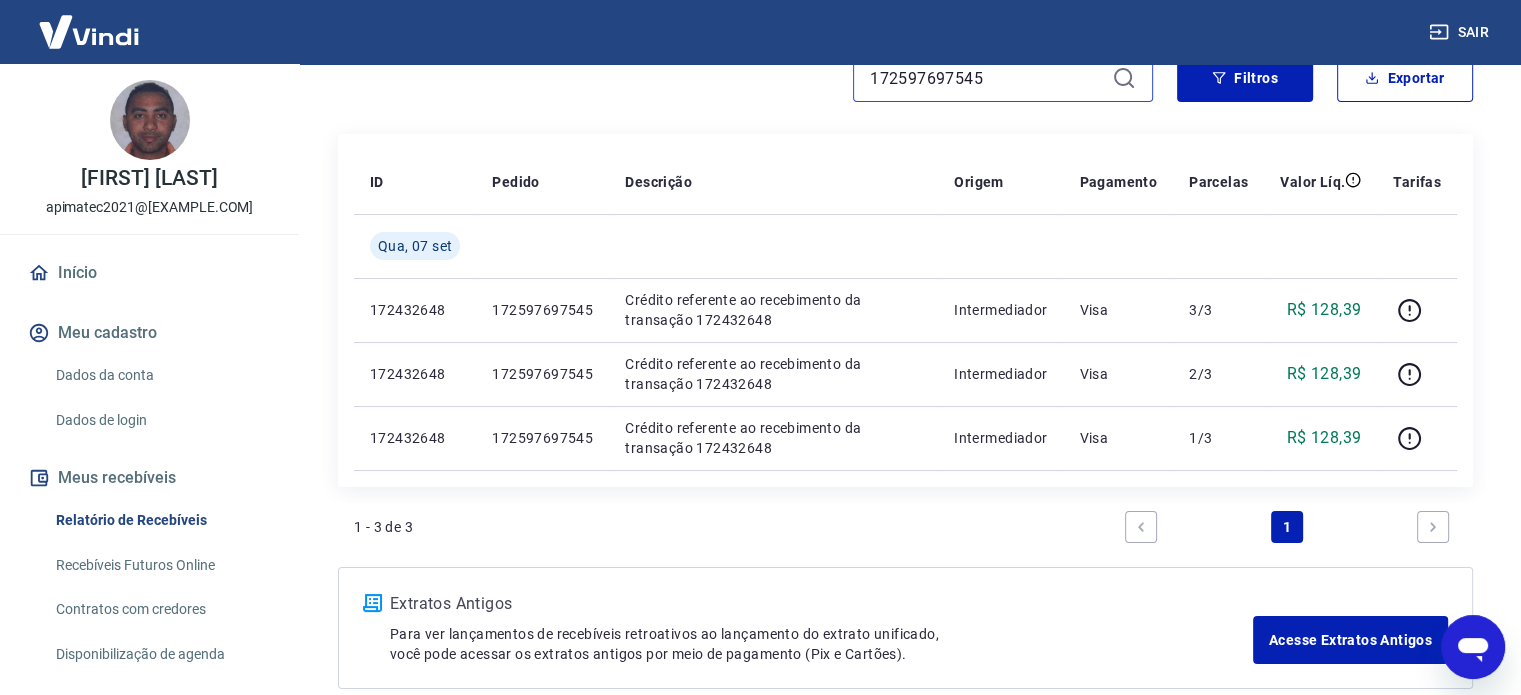 click on "172597697545" at bounding box center [987, 78] 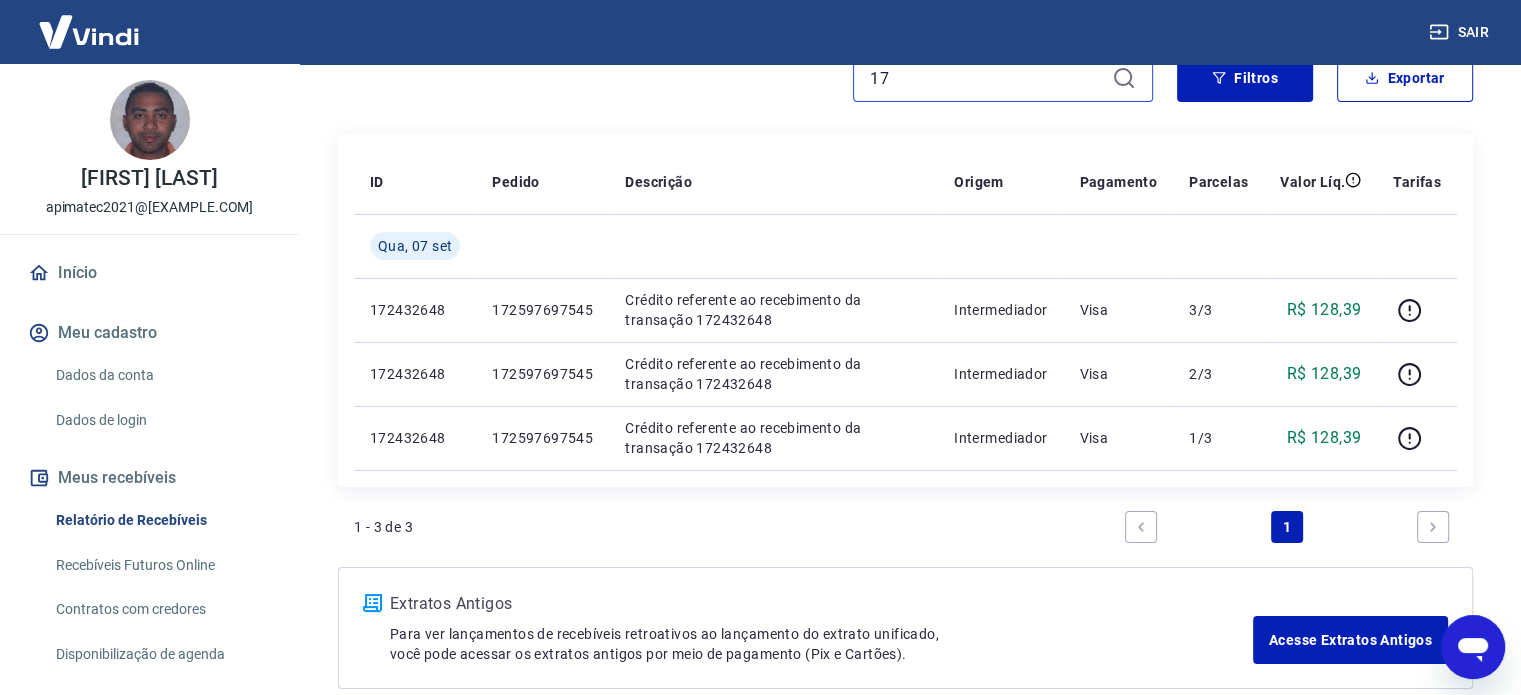 type on "1" 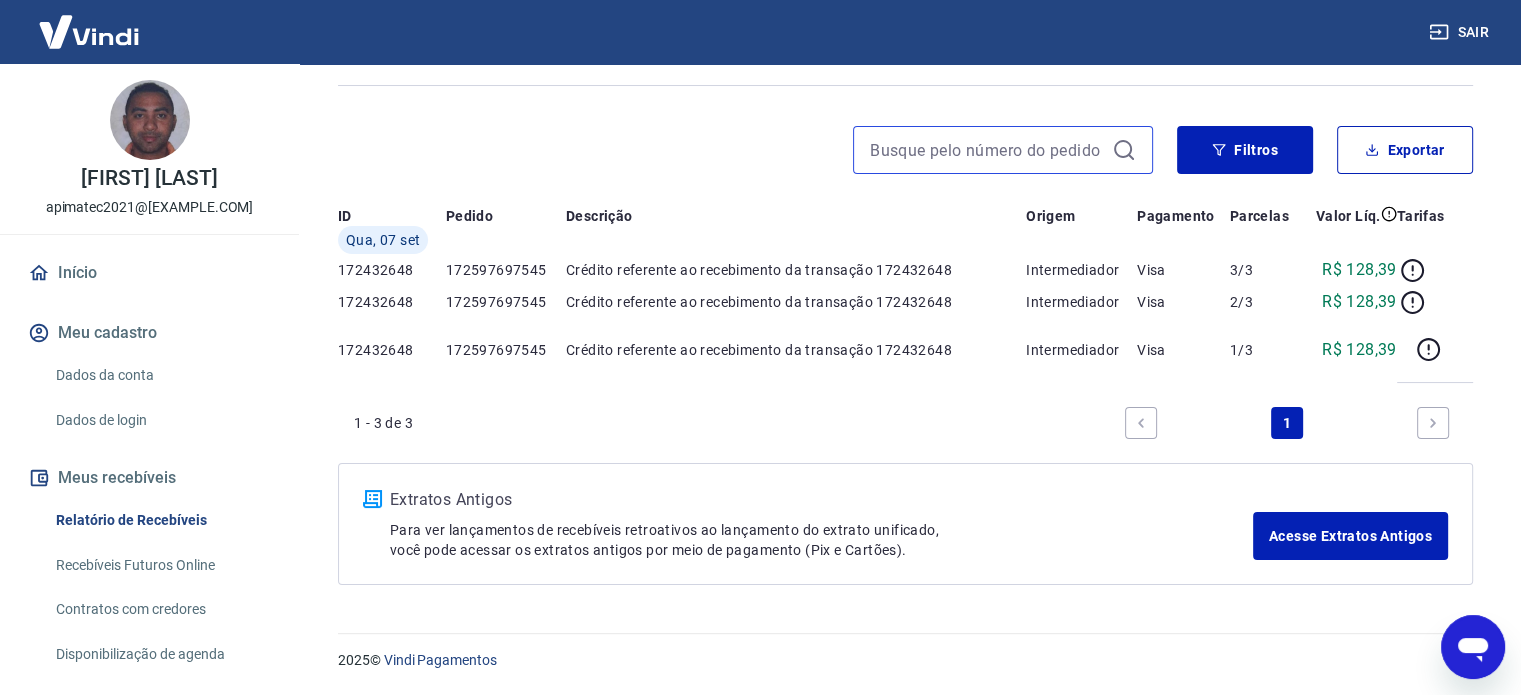 scroll, scrollTop: 0, scrollLeft: 0, axis: both 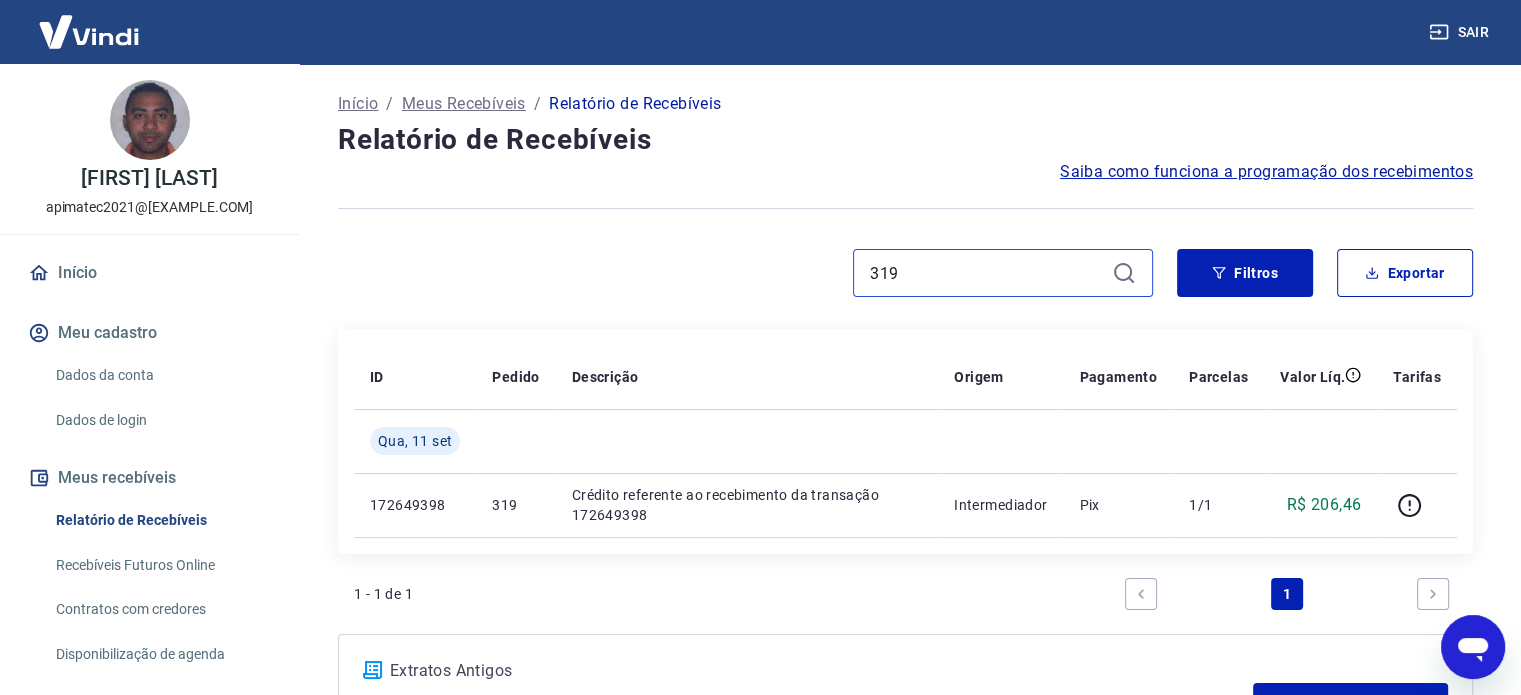 click on "319" at bounding box center [987, 273] 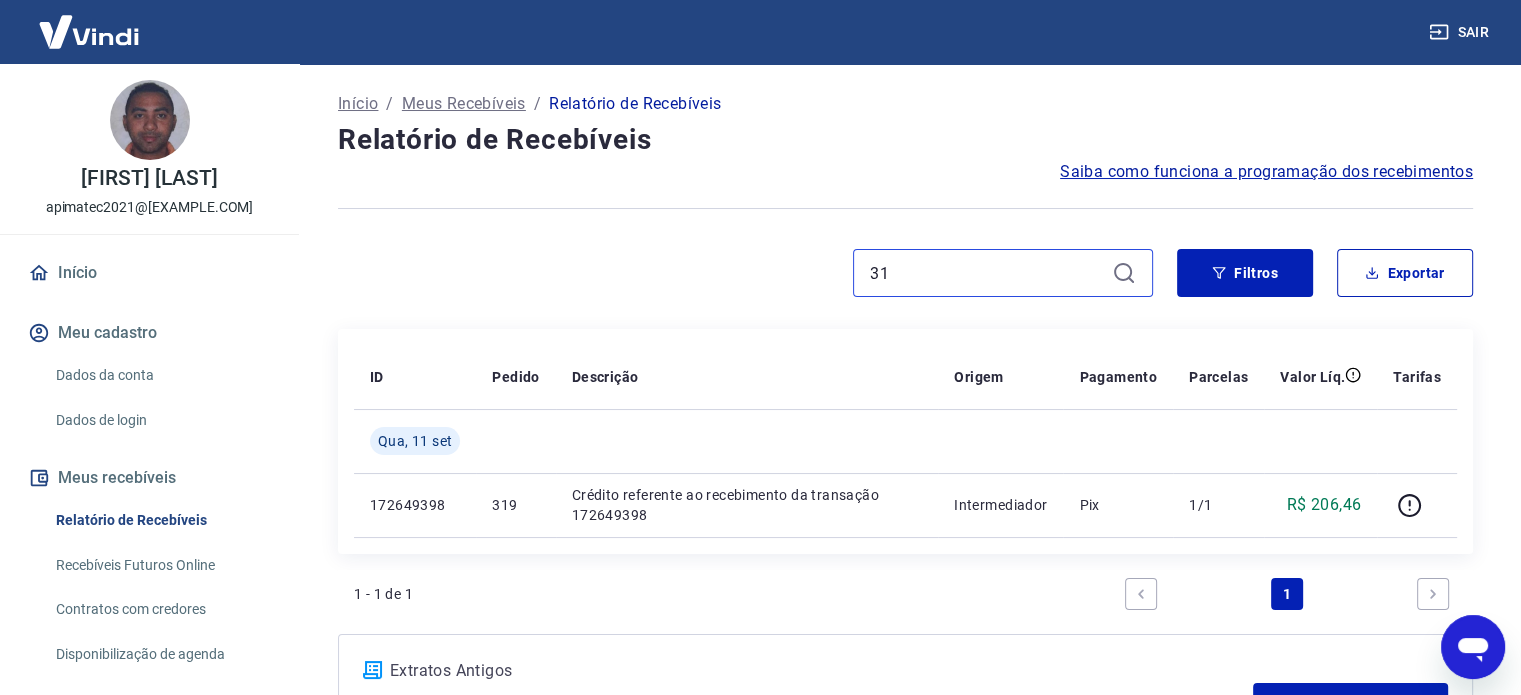 type on "3" 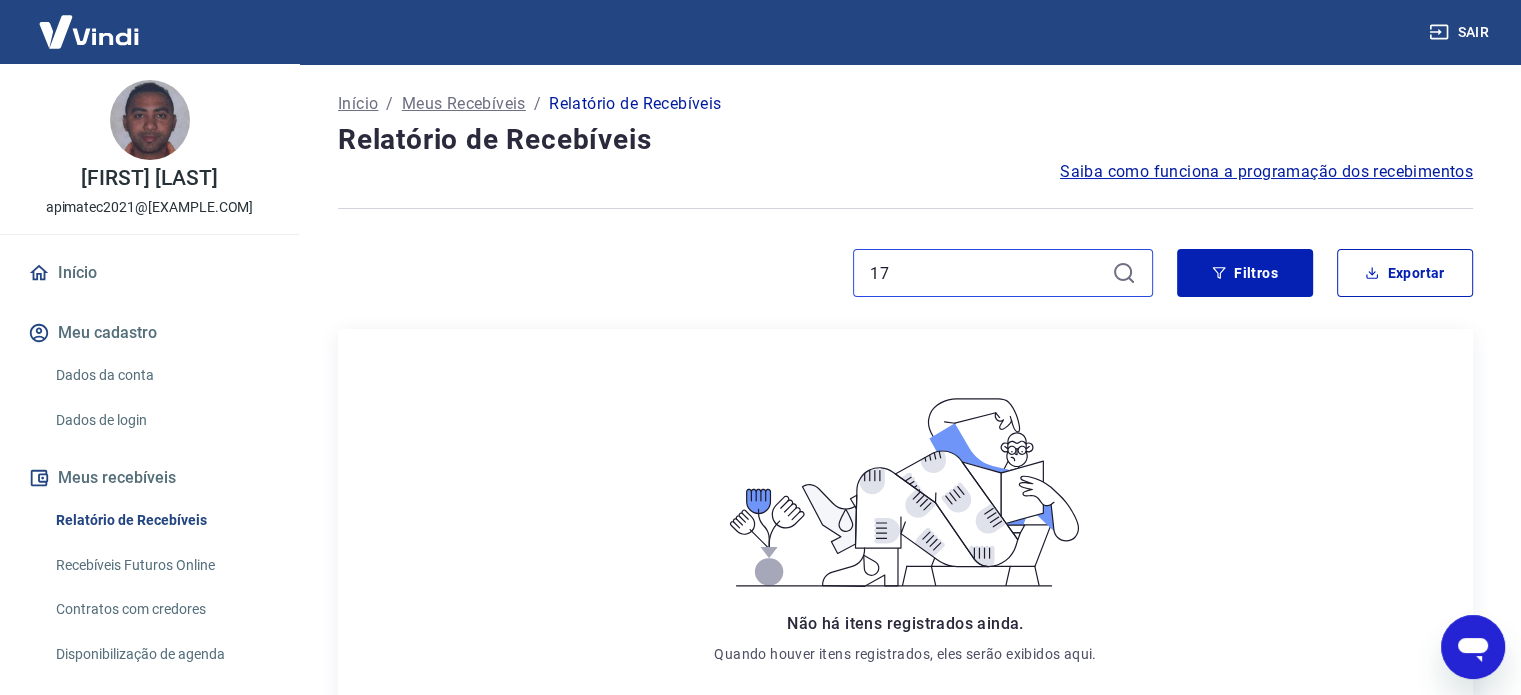 type on "1" 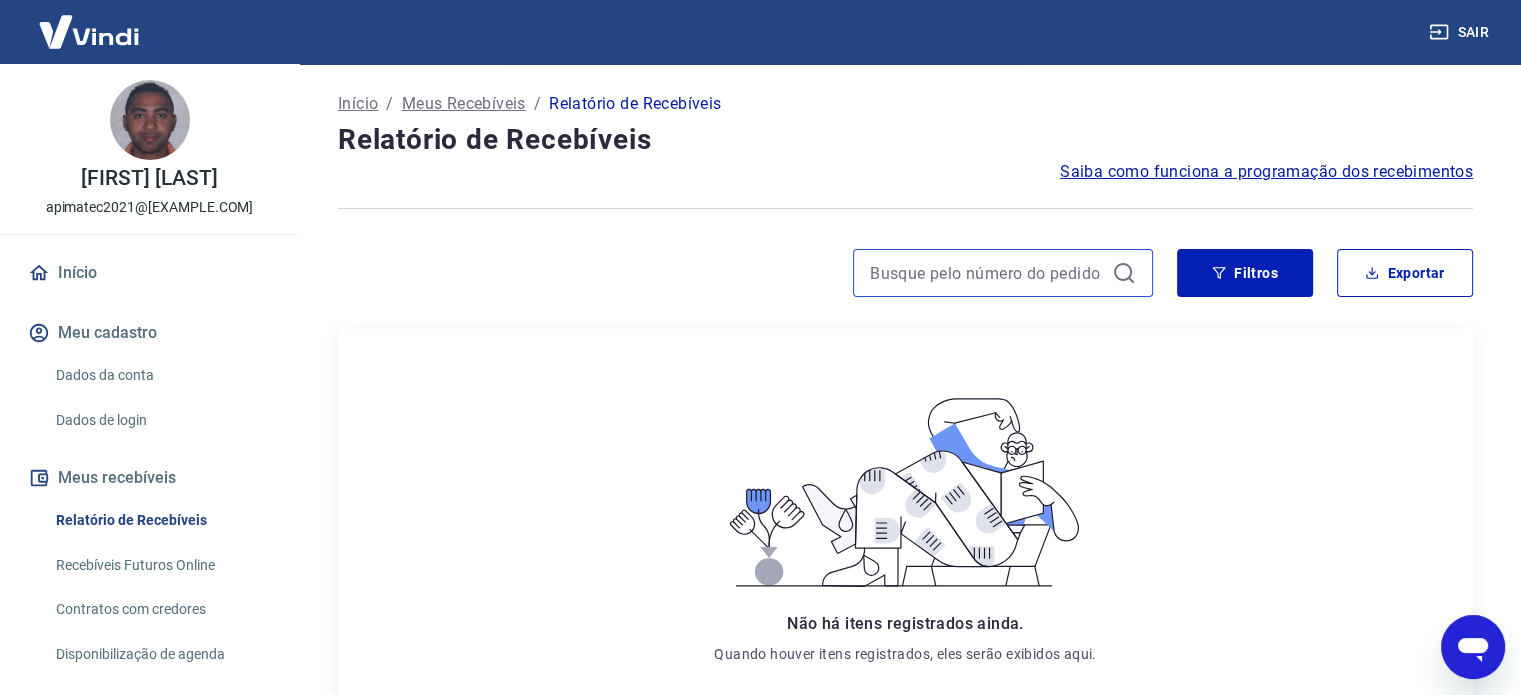 paste on "172617258314-1" 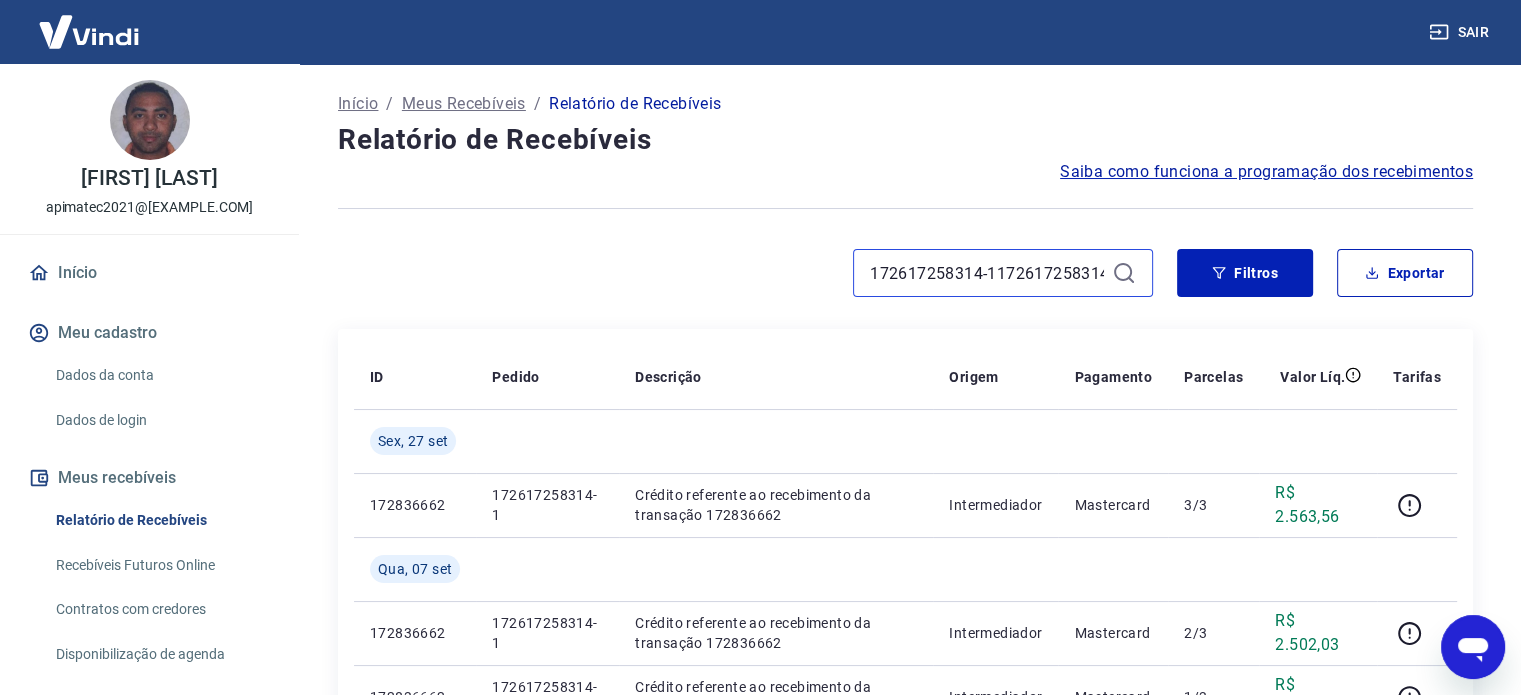 scroll, scrollTop: 0, scrollLeft: 19, axis: horizontal 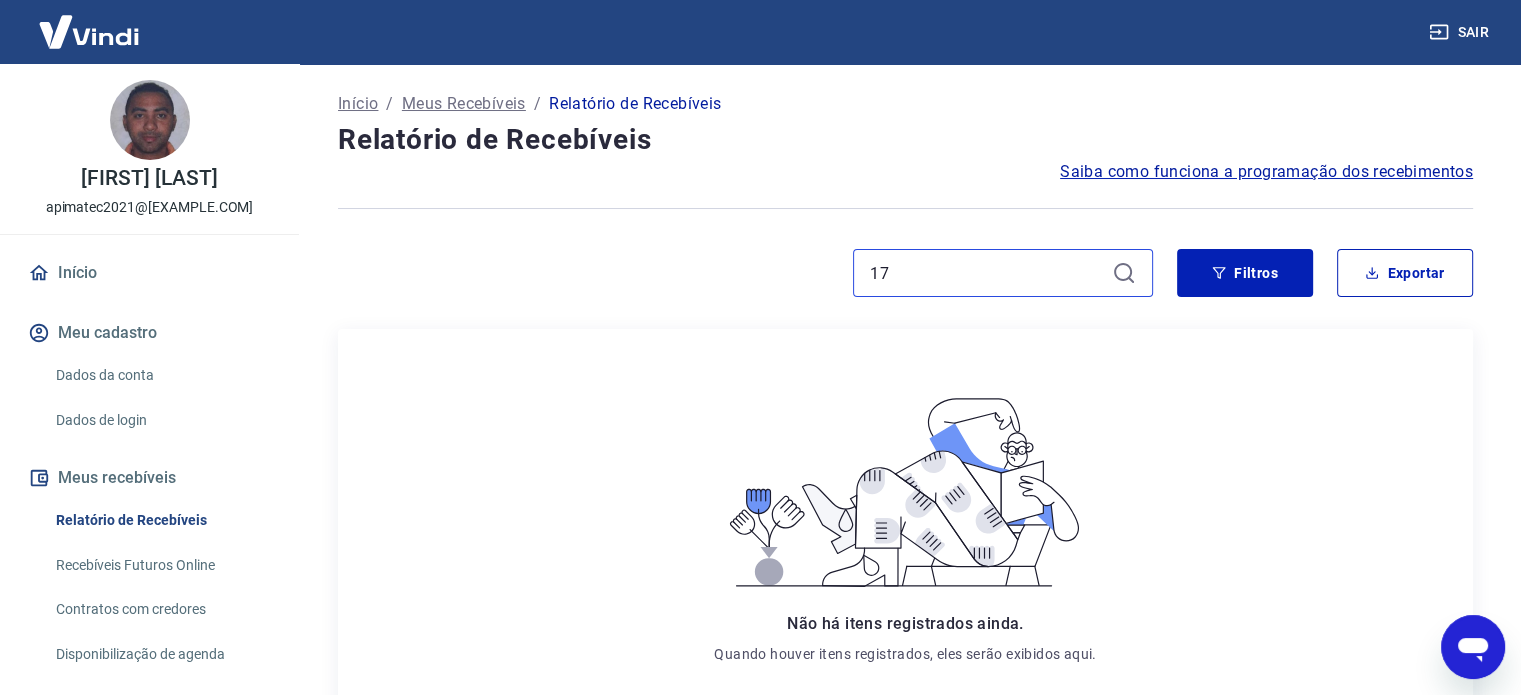 type on "1" 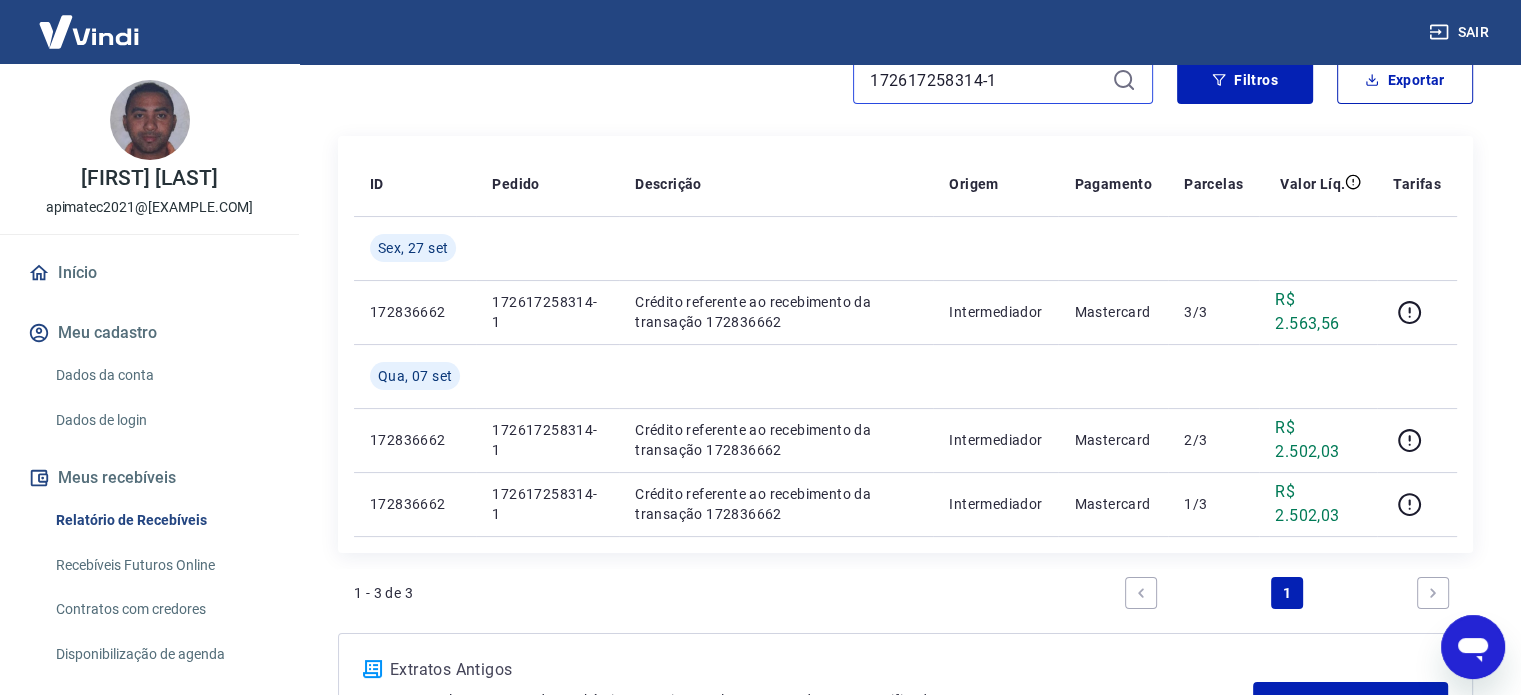 scroll, scrollTop: 212, scrollLeft: 0, axis: vertical 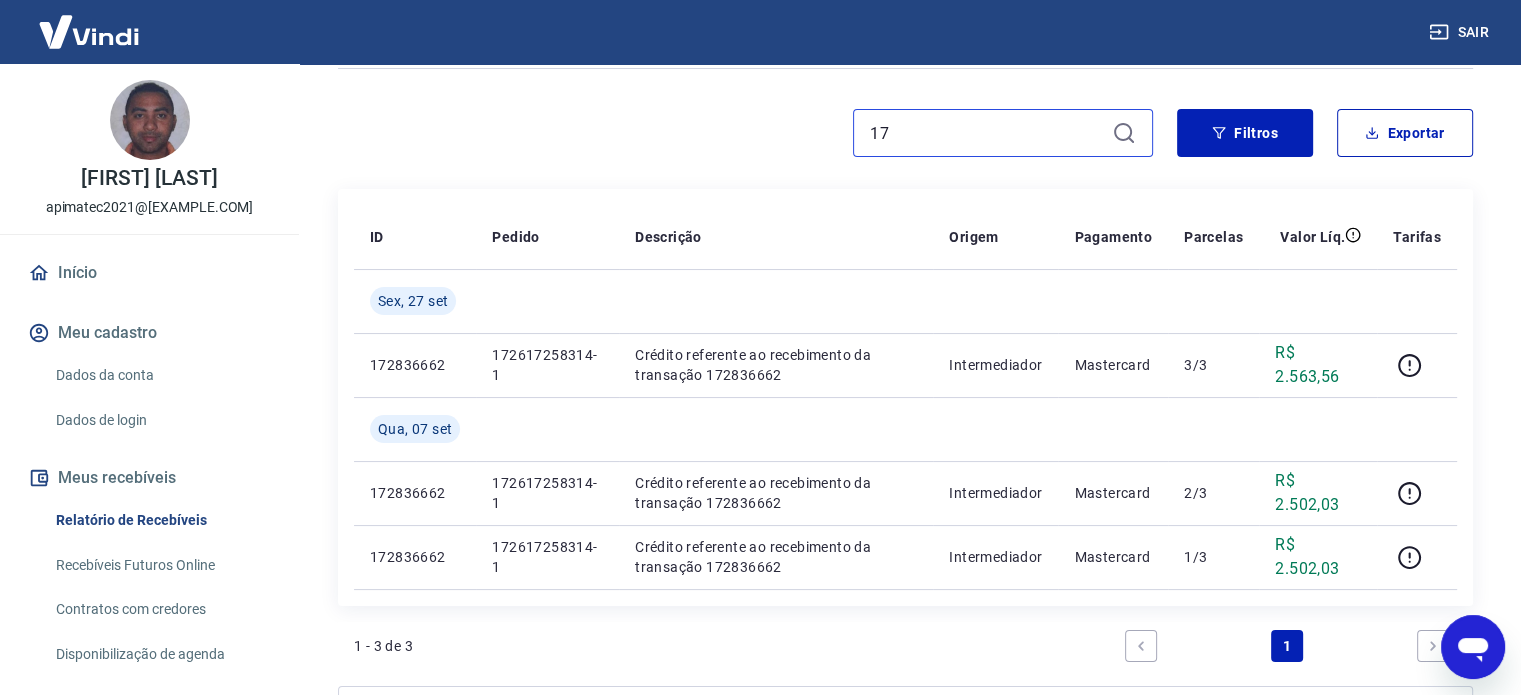 type on "1" 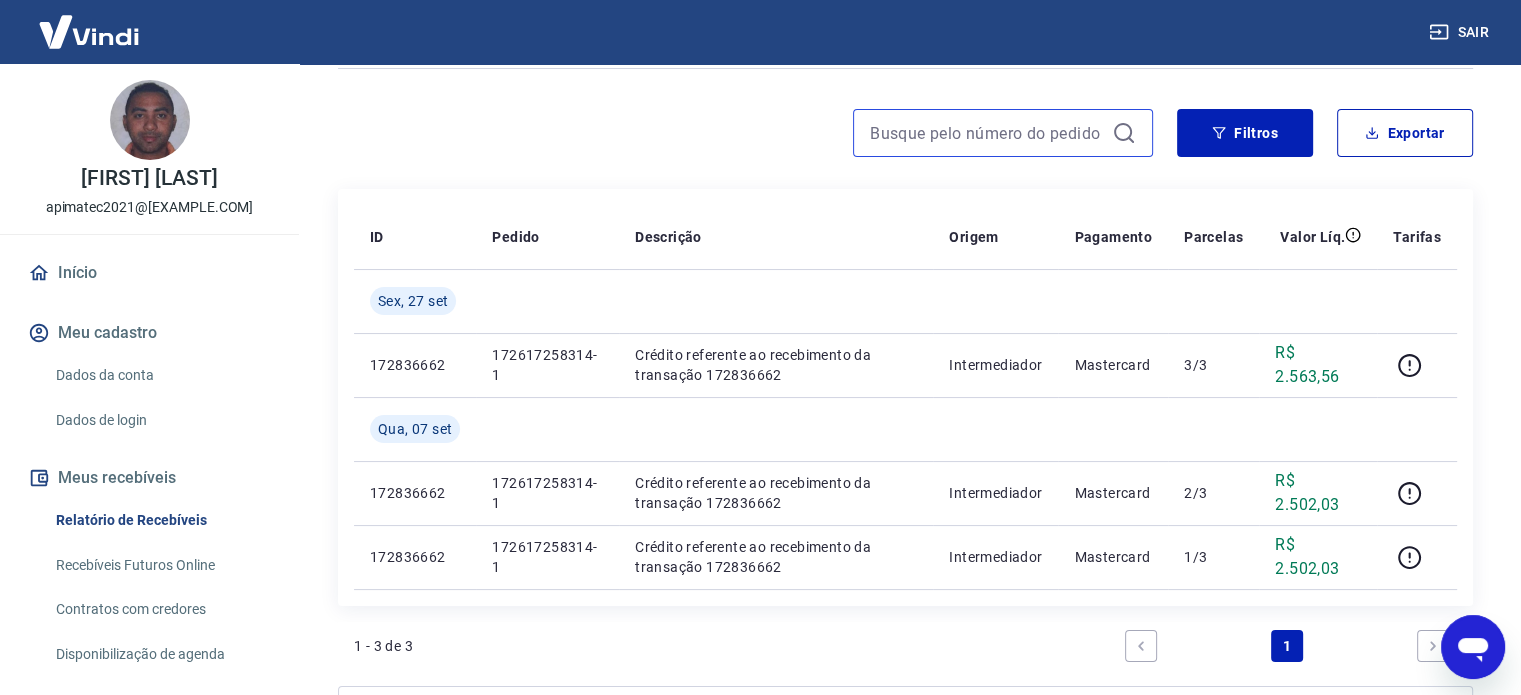 paste on "172623998397" 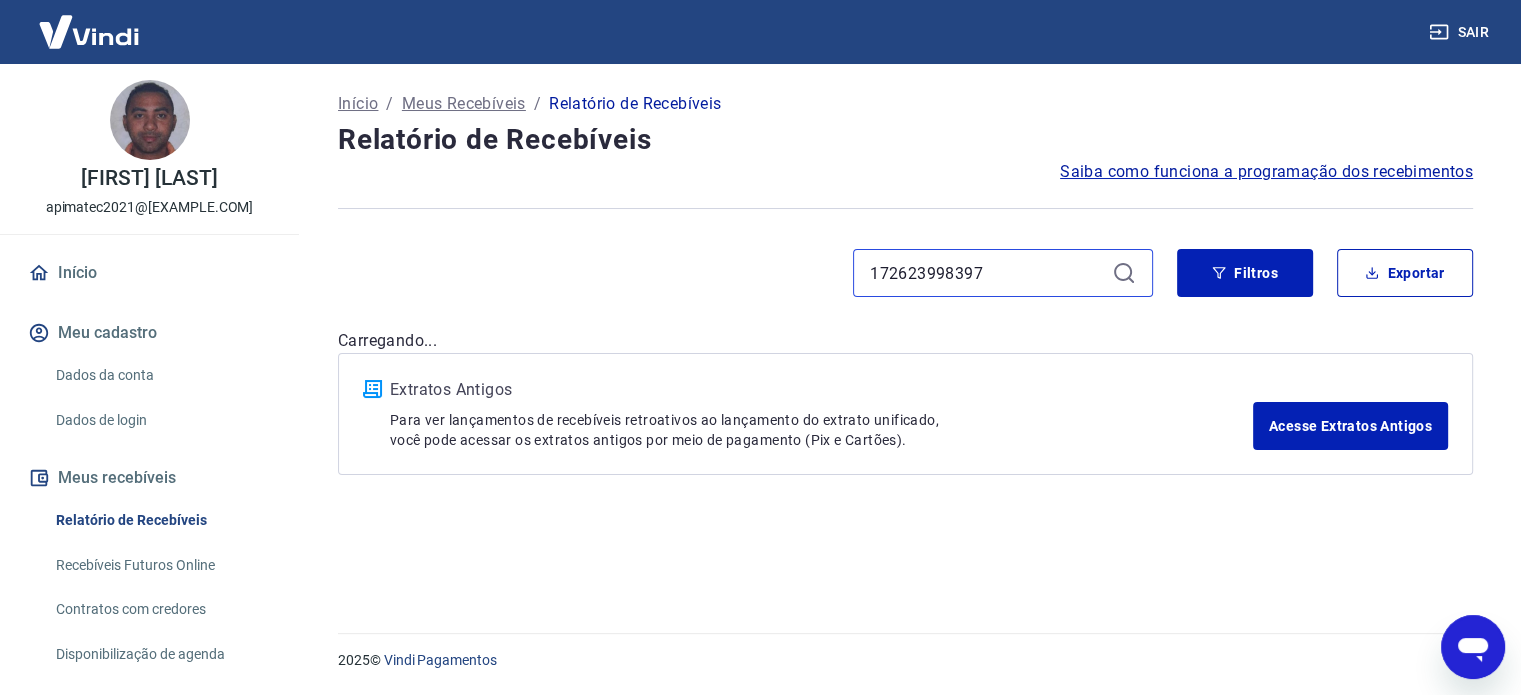 scroll, scrollTop: 0, scrollLeft: 0, axis: both 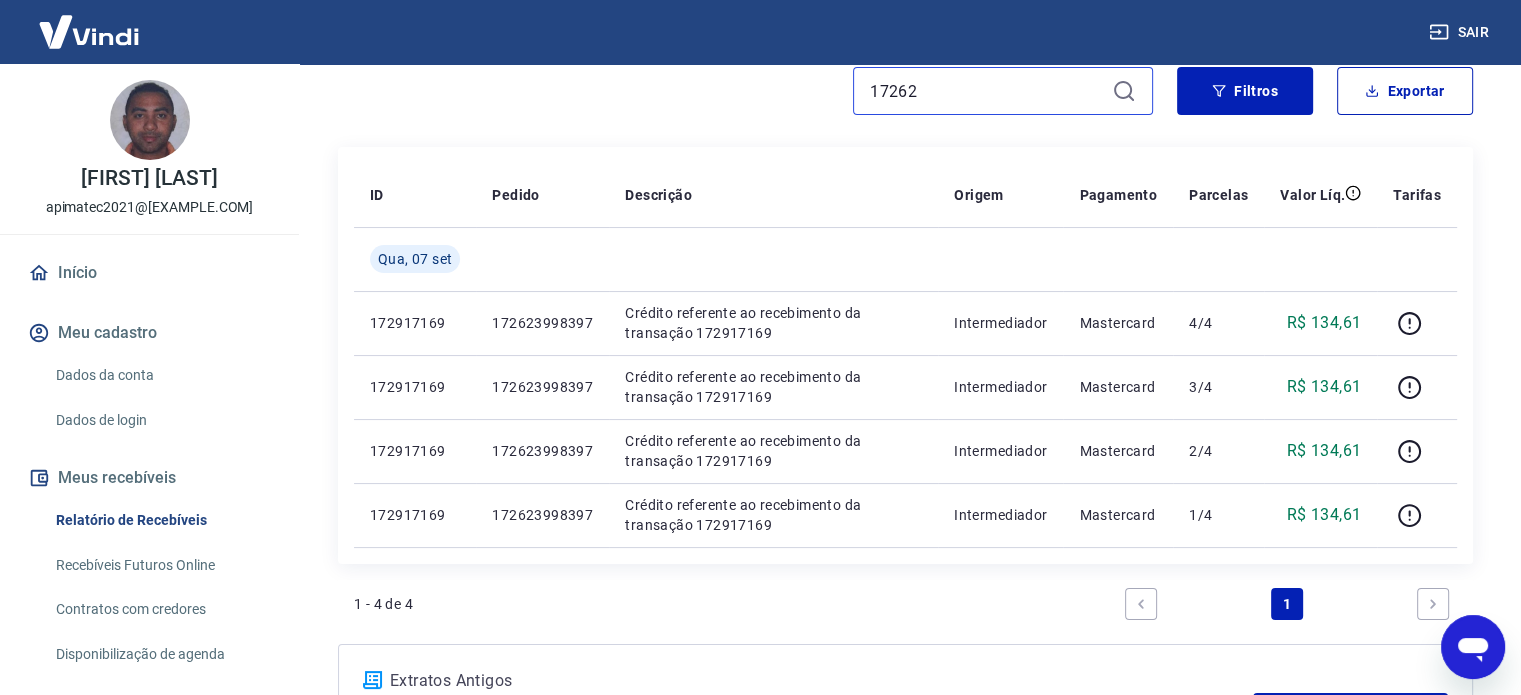 type on "1726" 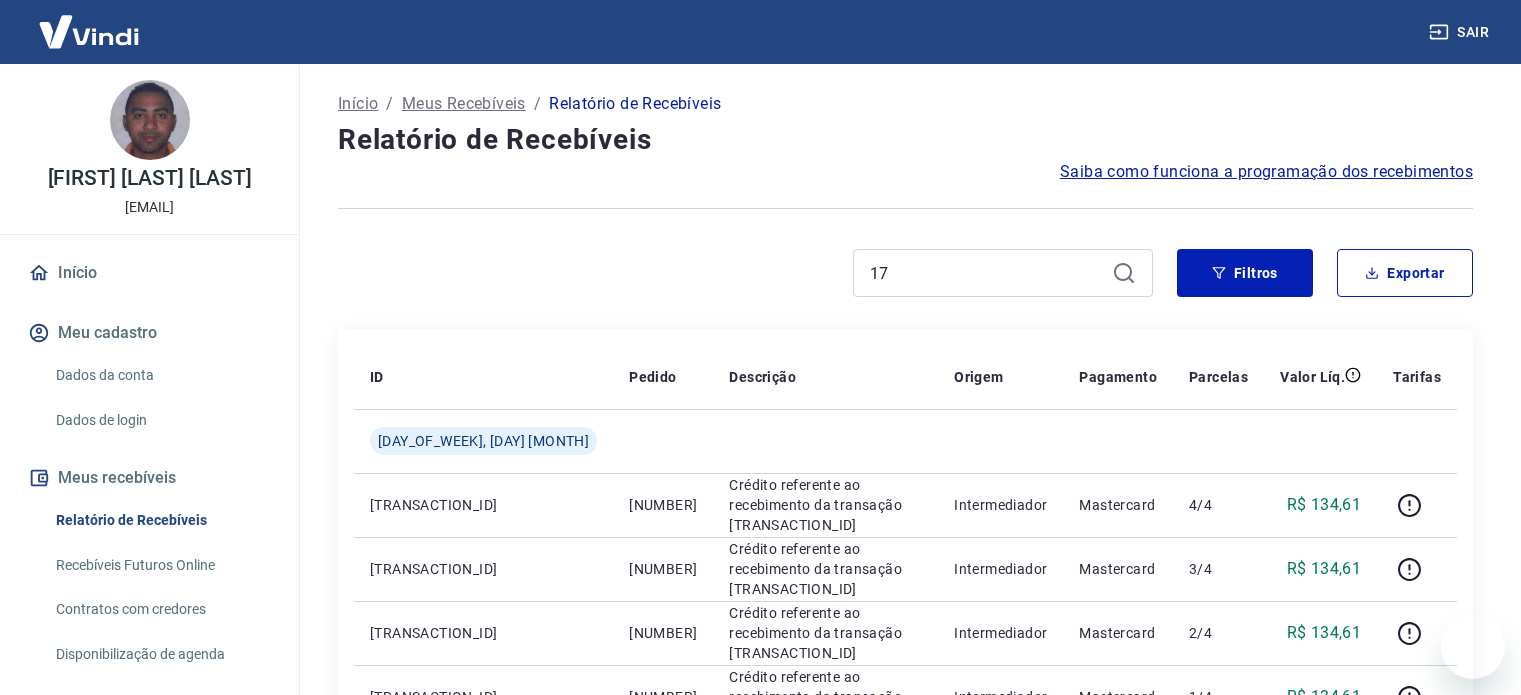 scroll, scrollTop: 182, scrollLeft: 0, axis: vertical 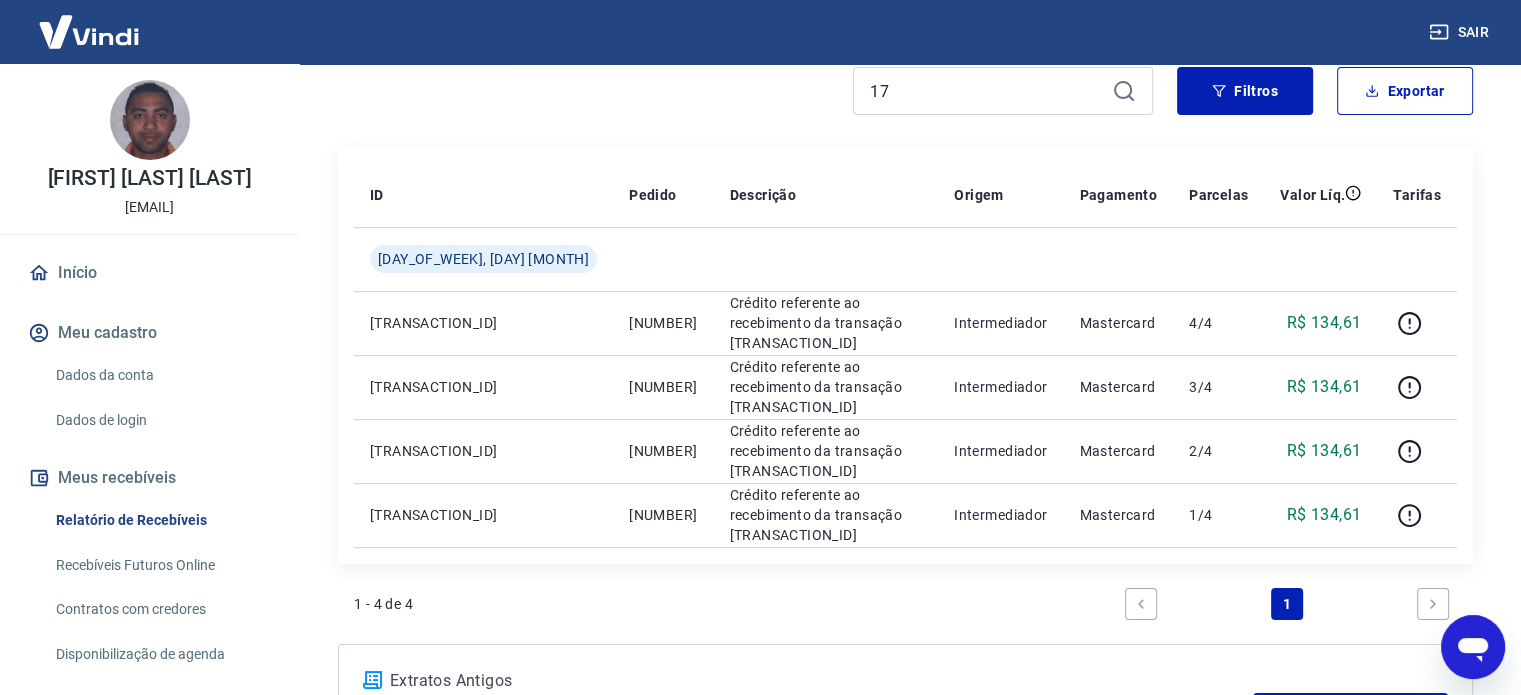 type on "1" 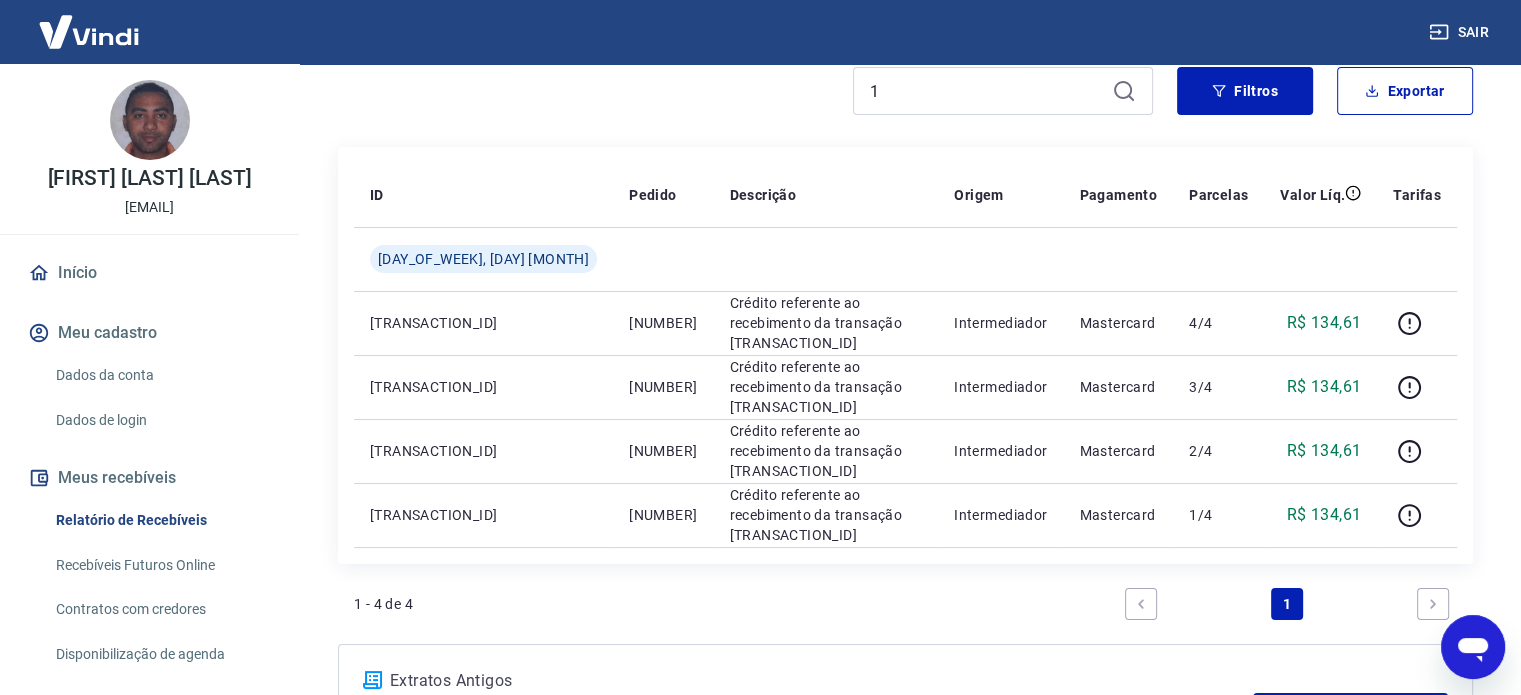 scroll, scrollTop: 0, scrollLeft: 0, axis: both 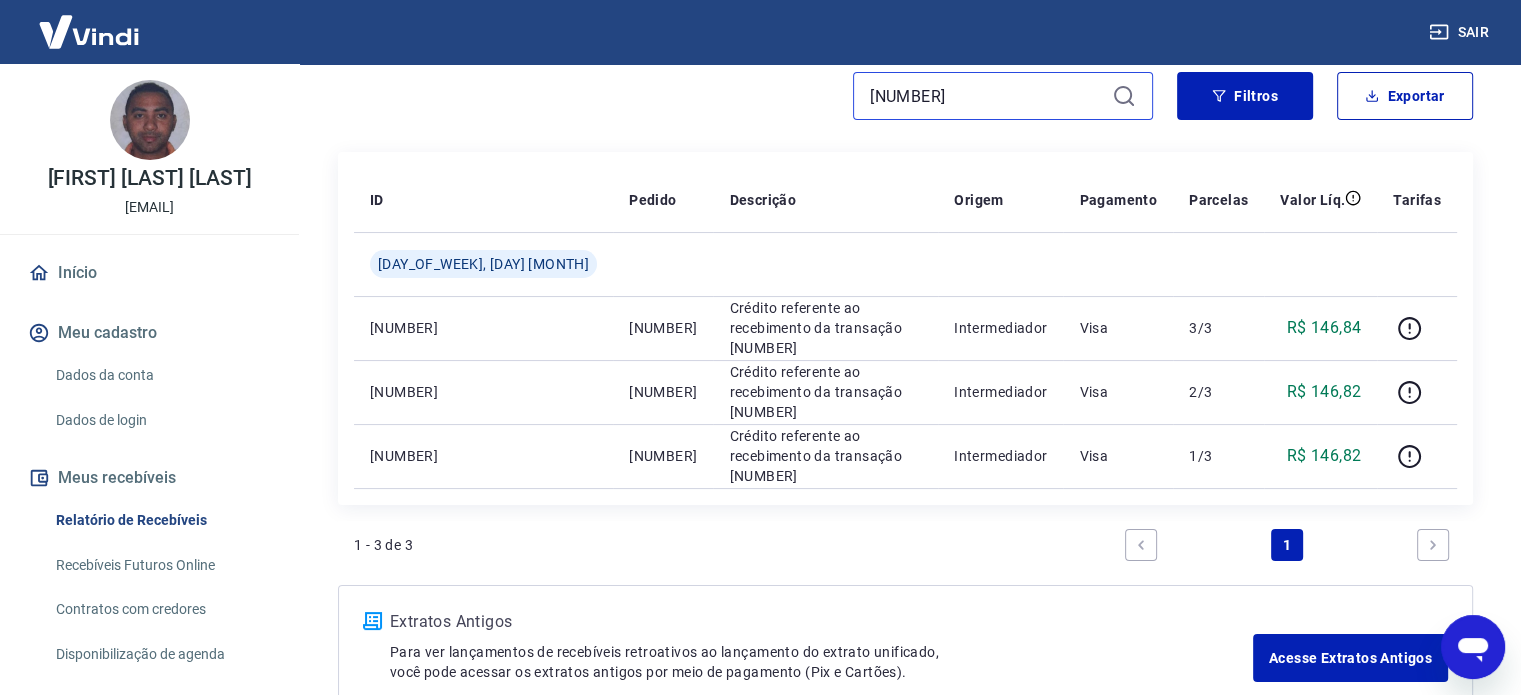click on "[NUMBER]" at bounding box center (987, 96) 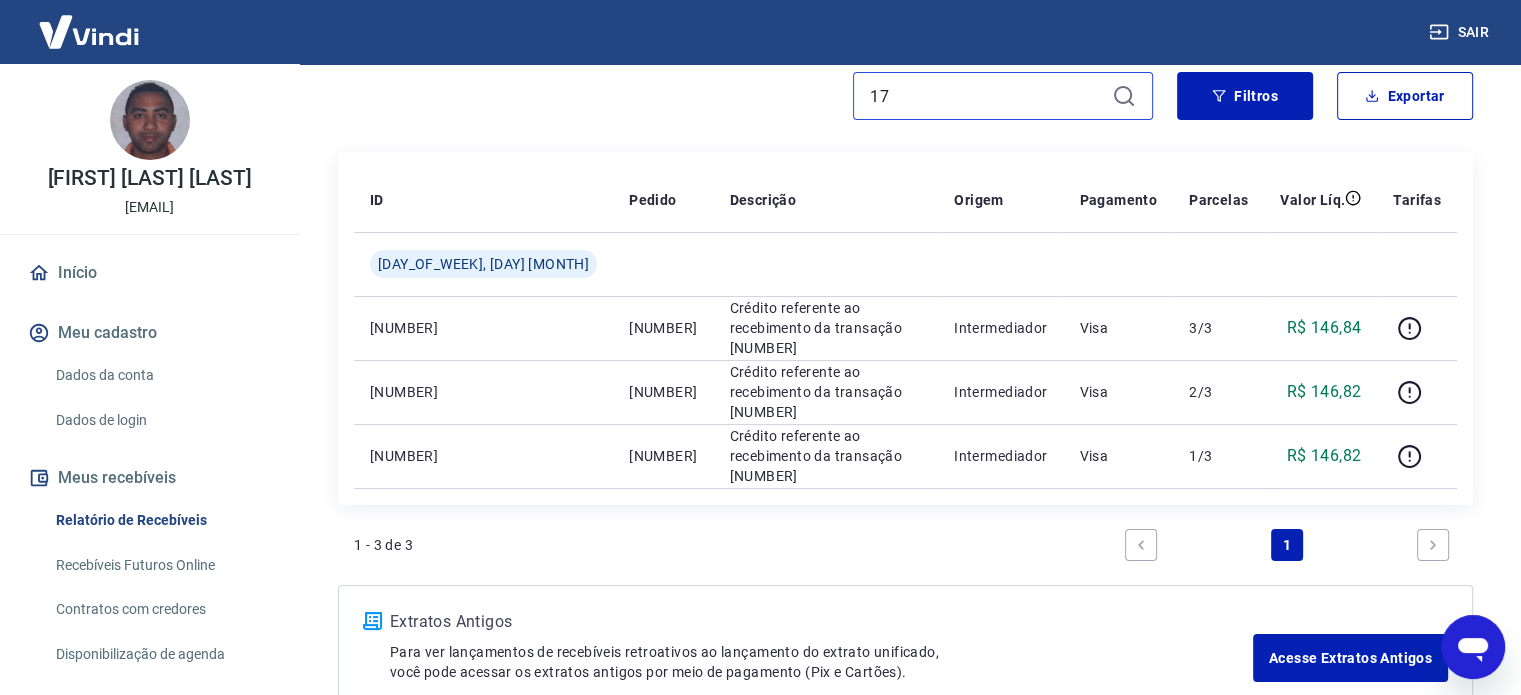 type on "1" 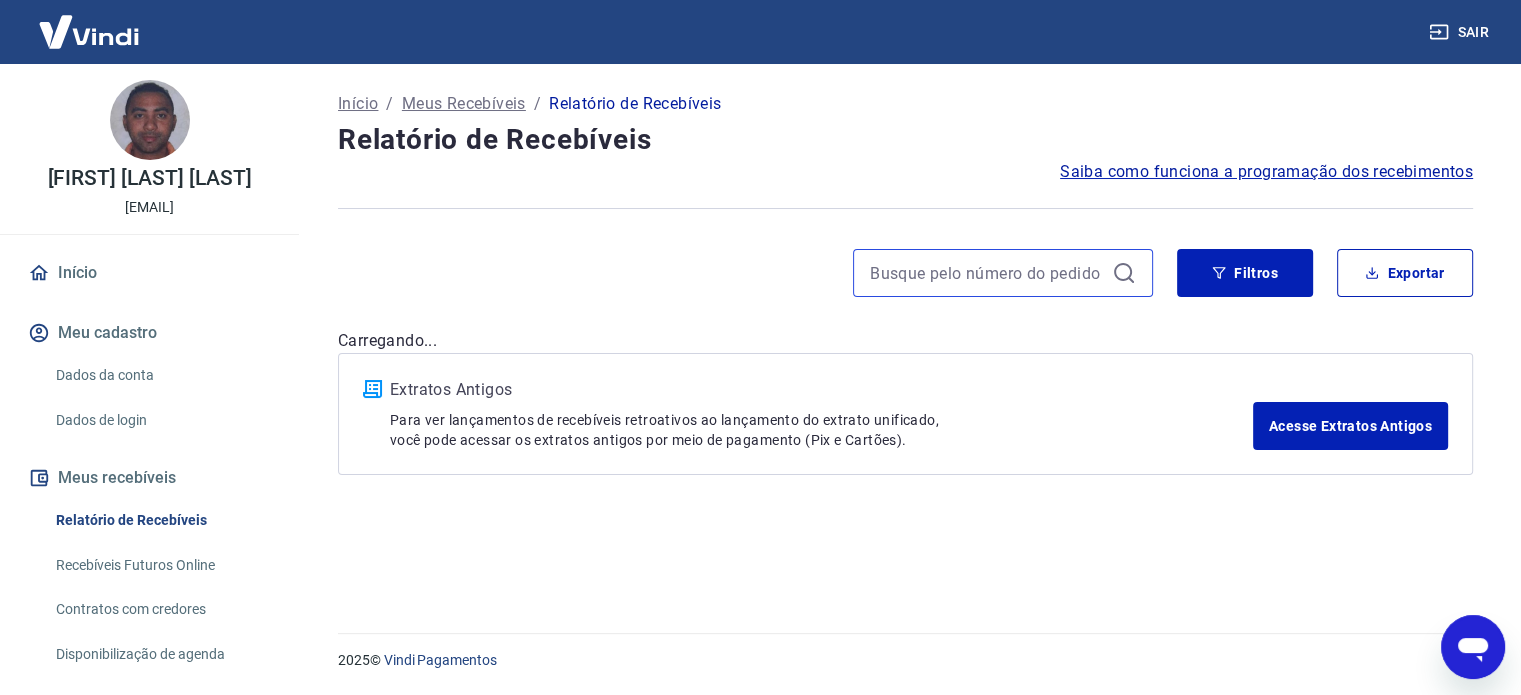 scroll, scrollTop: 0, scrollLeft: 0, axis: both 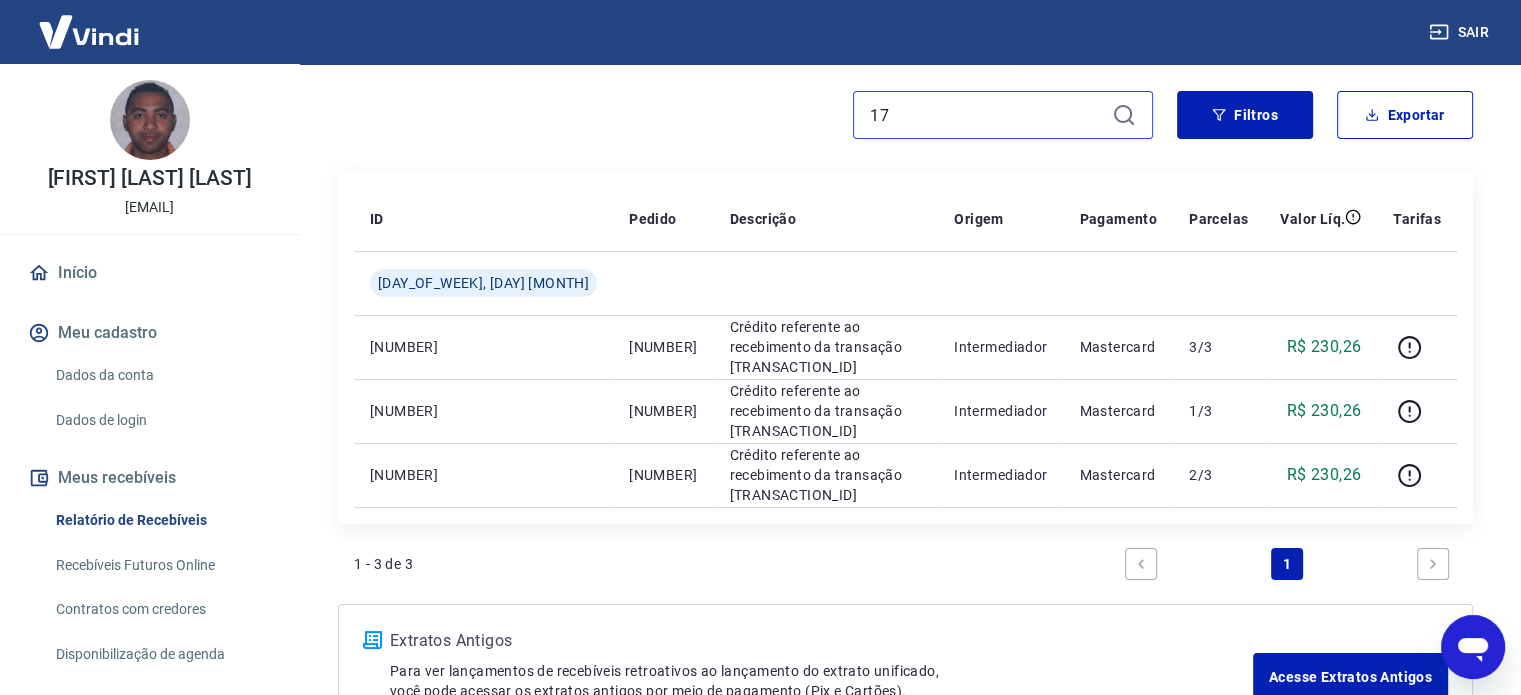 type on "1" 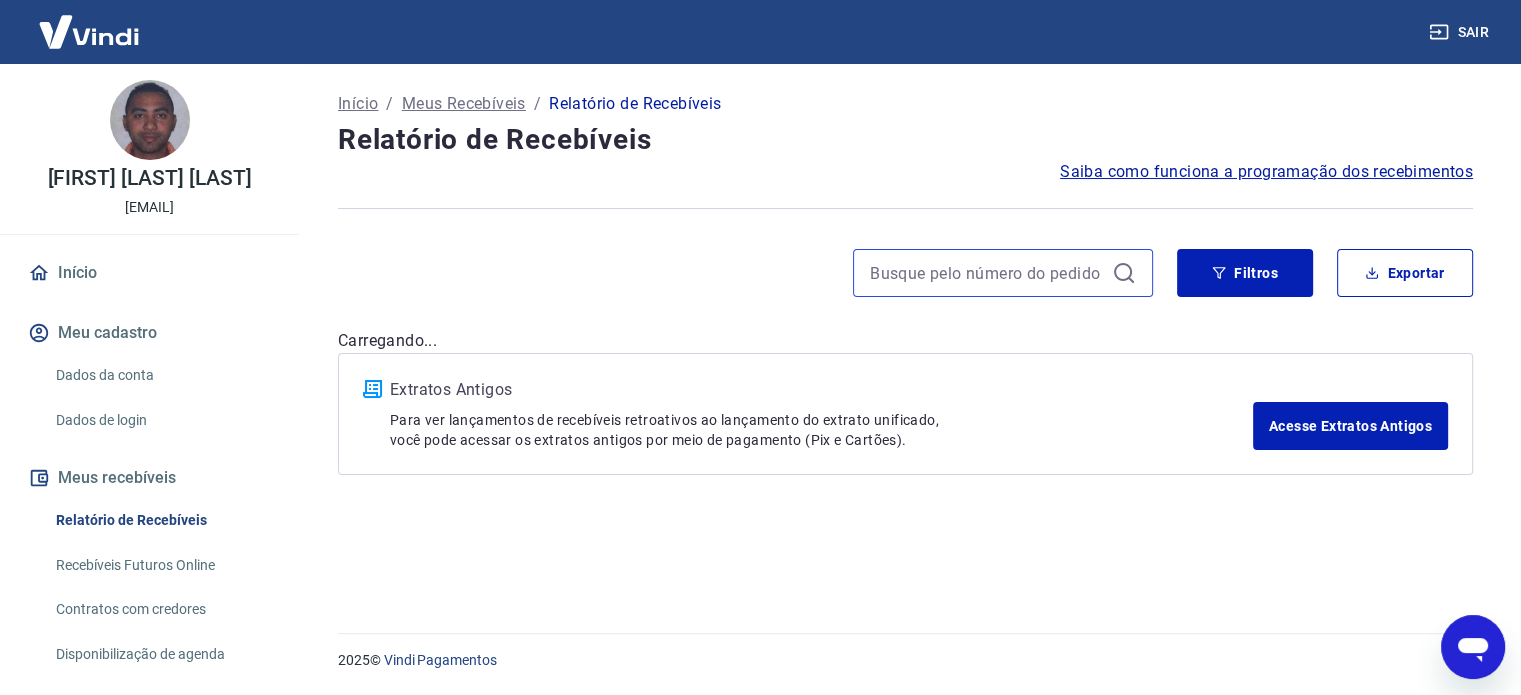 scroll, scrollTop: 0, scrollLeft: 0, axis: both 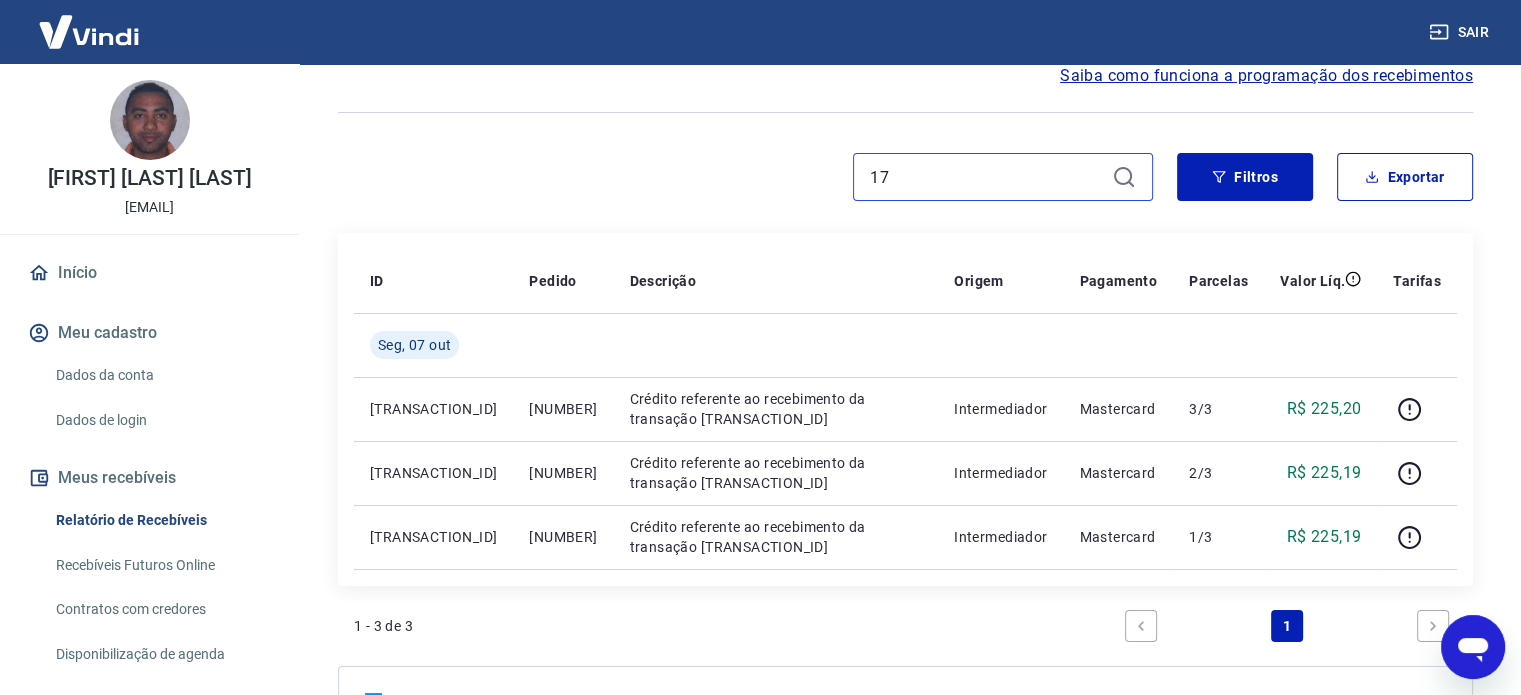 type on "1" 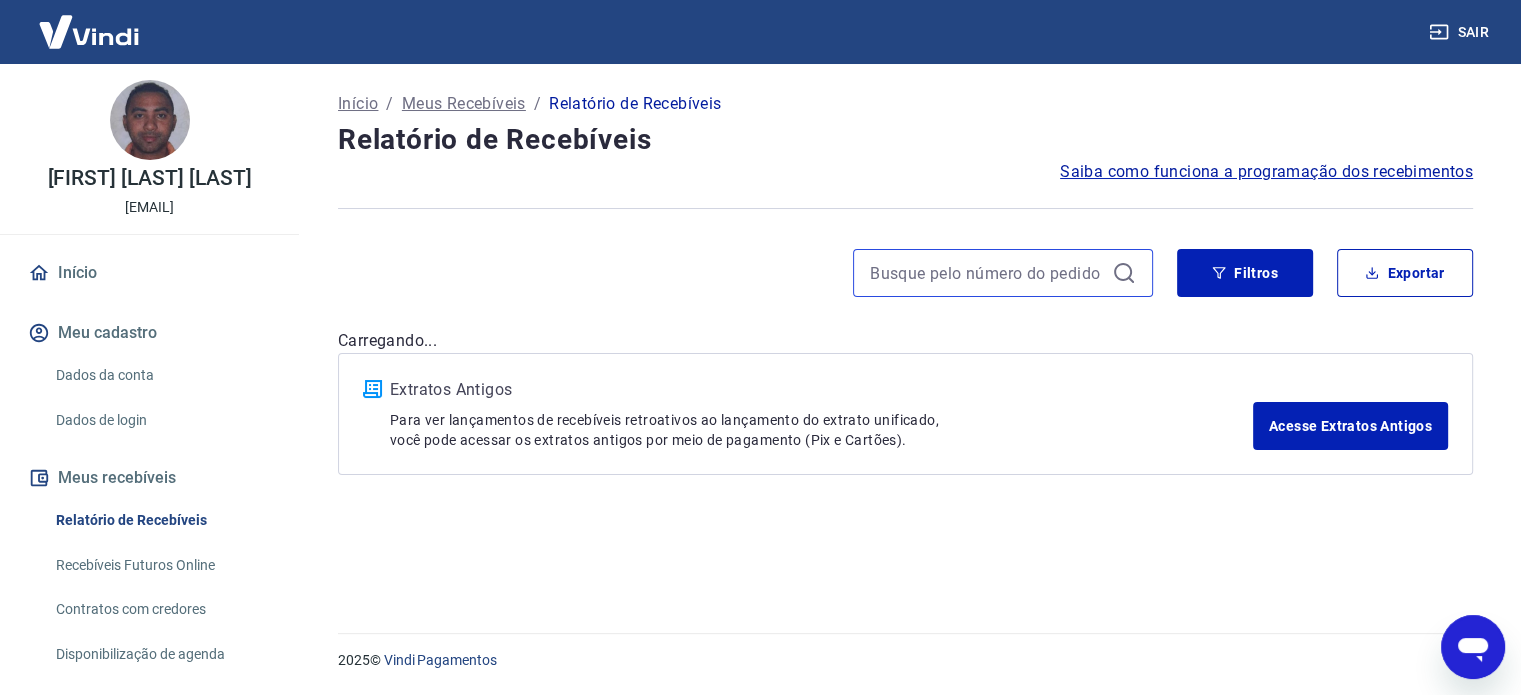 scroll, scrollTop: 0, scrollLeft: 0, axis: both 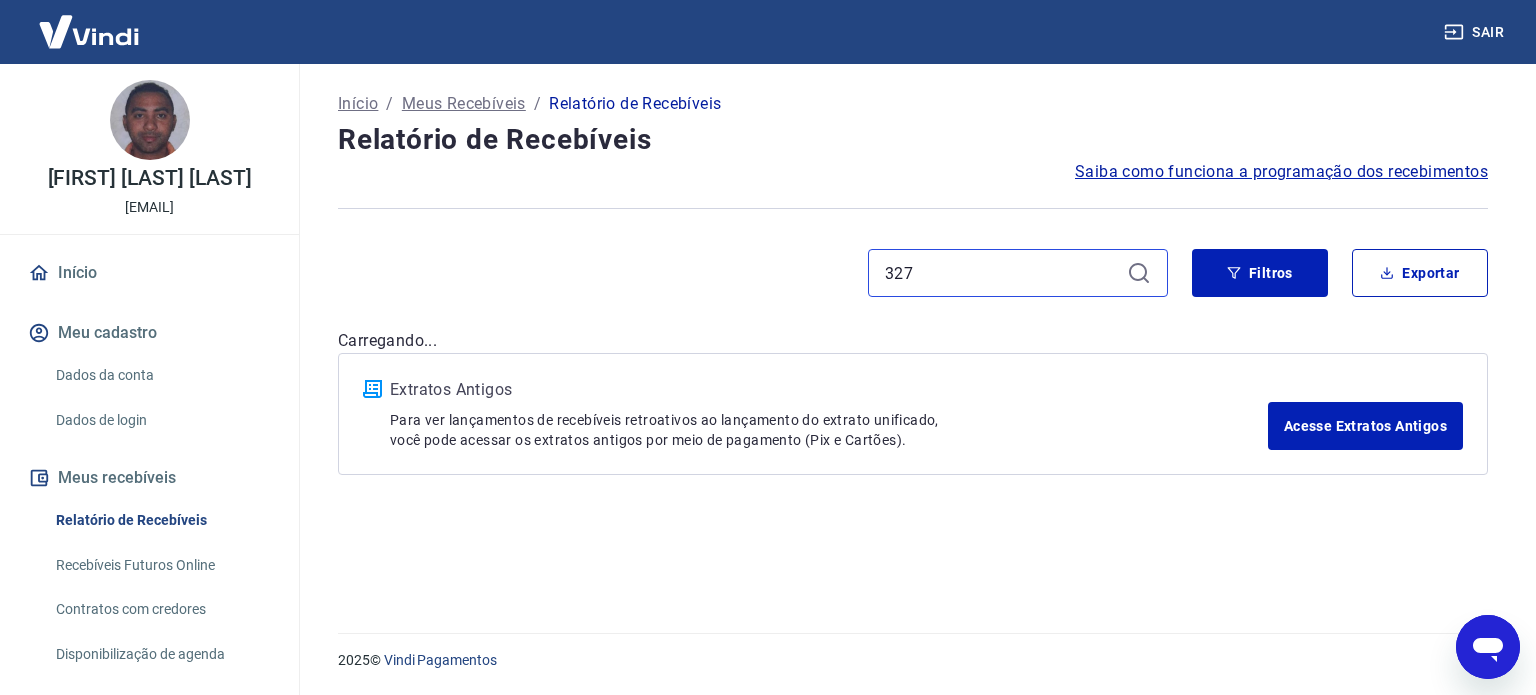 type on "327" 